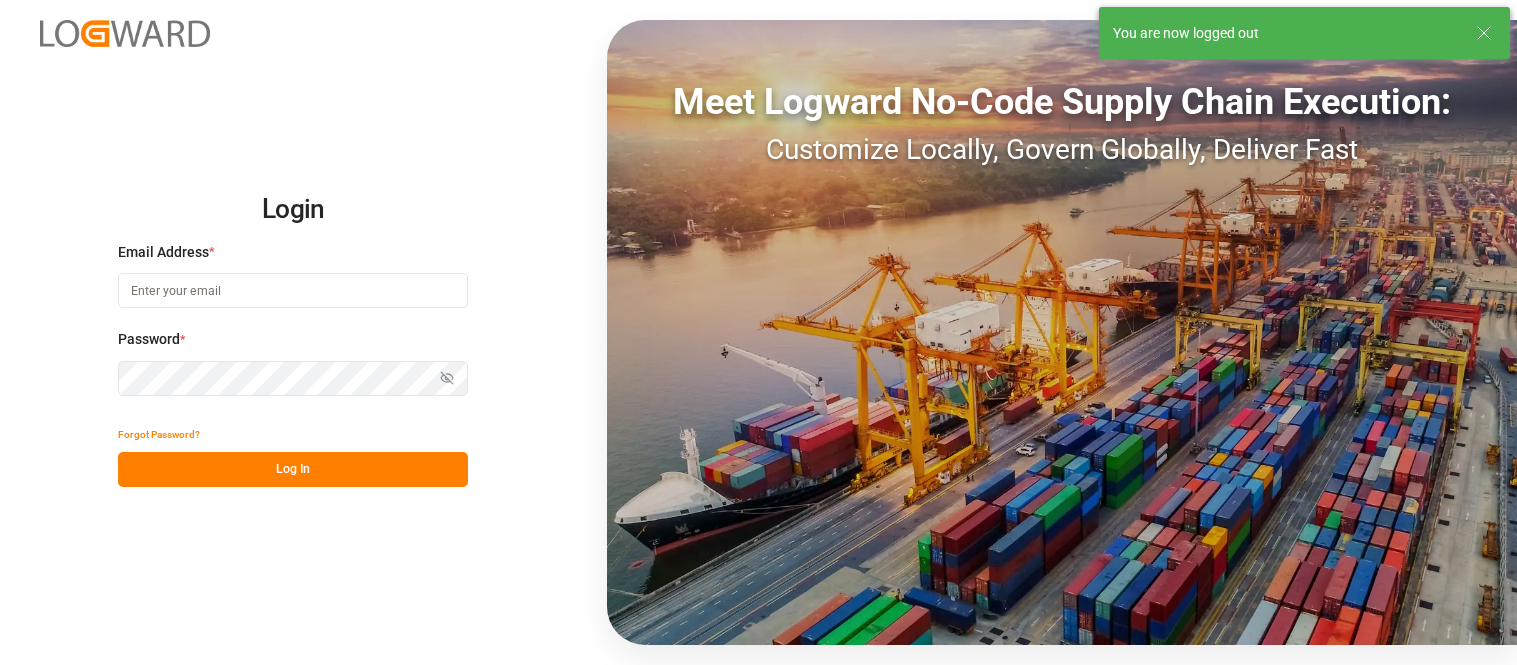 scroll, scrollTop: 0, scrollLeft: 0, axis: both 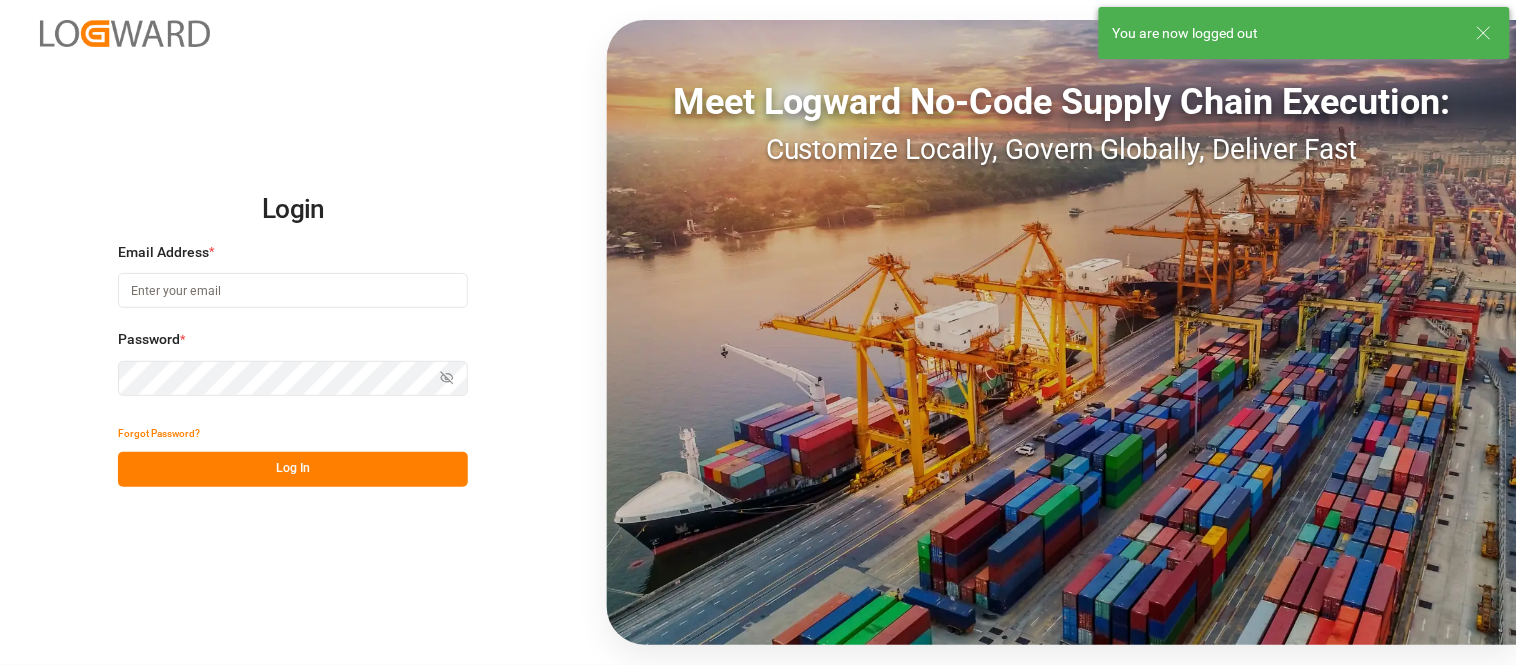 click at bounding box center (293, 290) 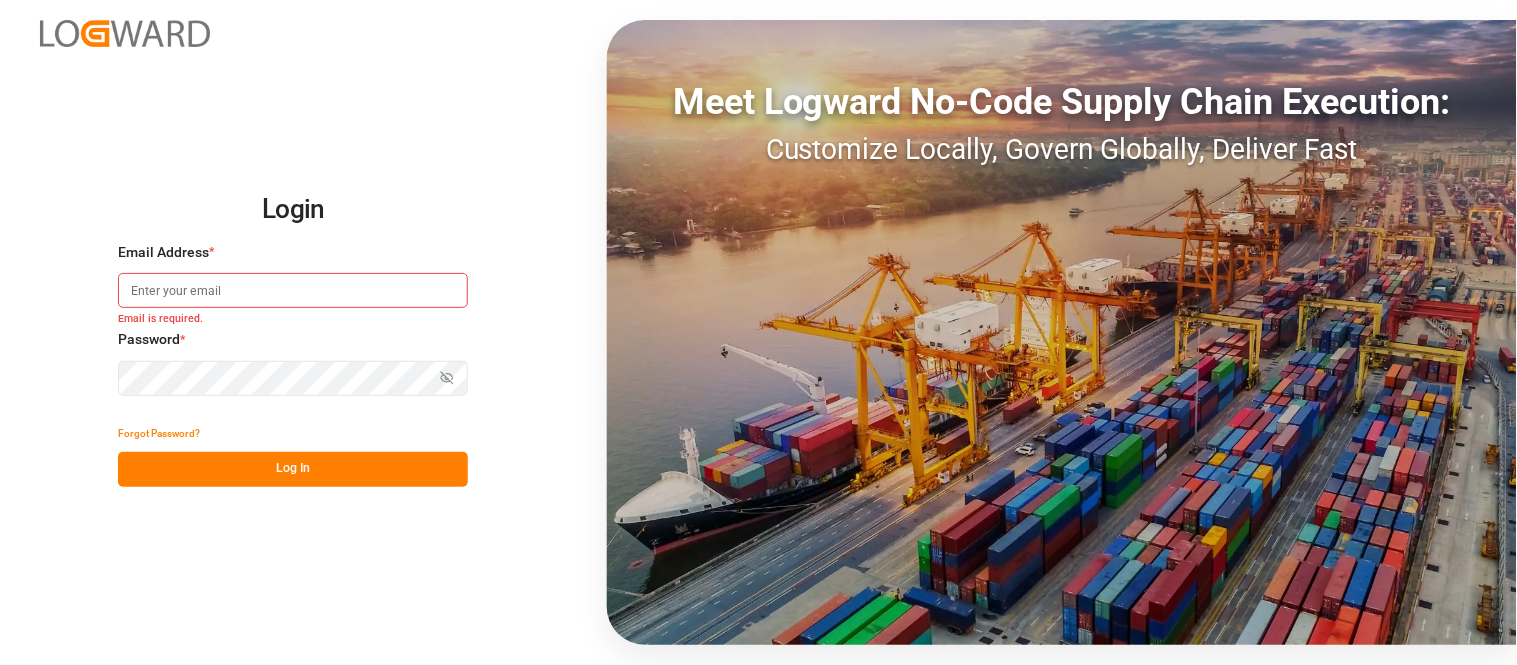type on "nancy.cervantes@leschaco.com" 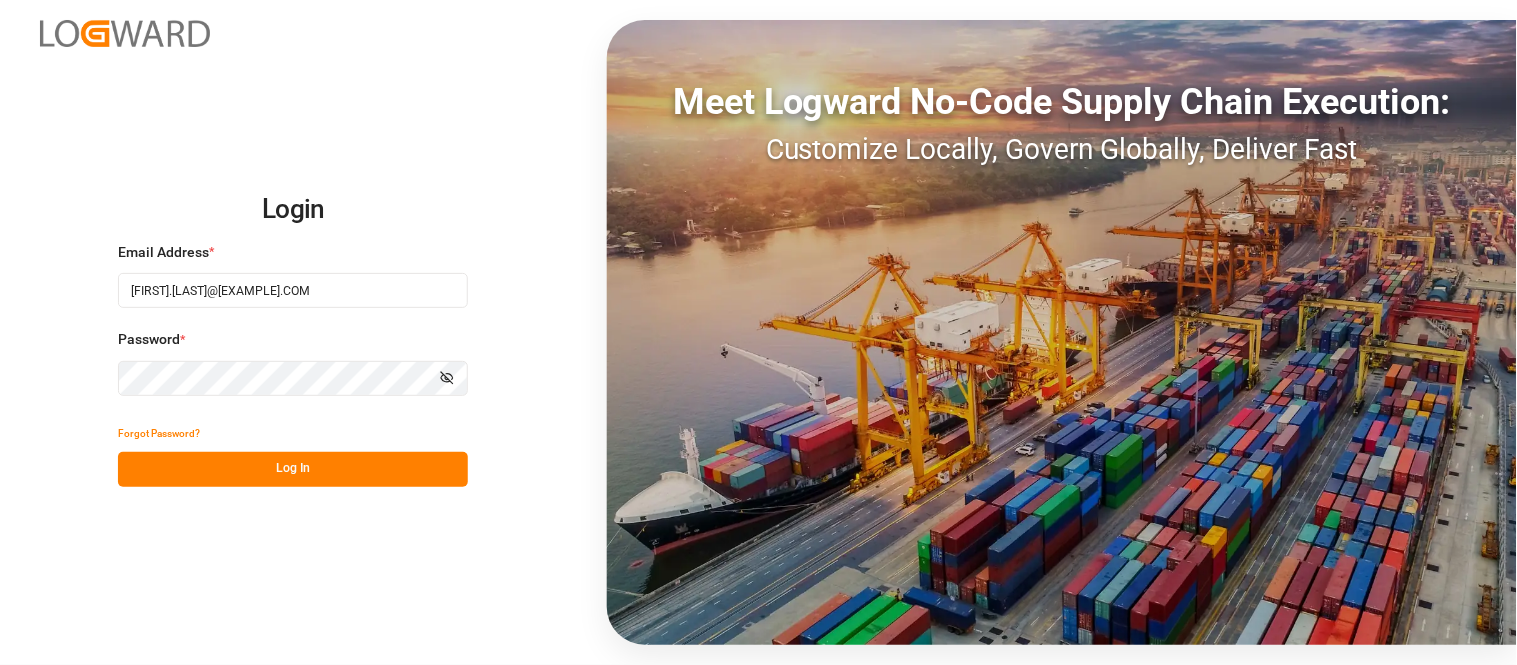 click 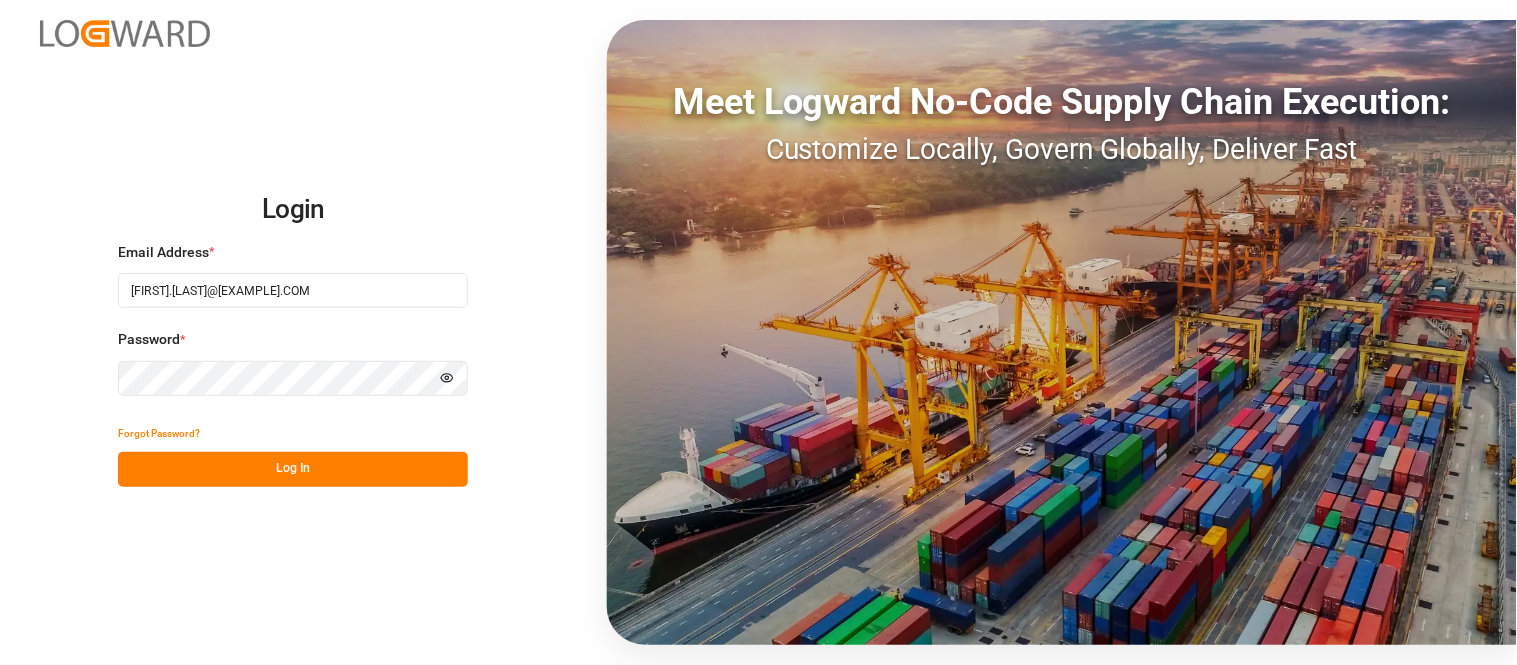 click on "Log In" at bounding box center (293, 469) 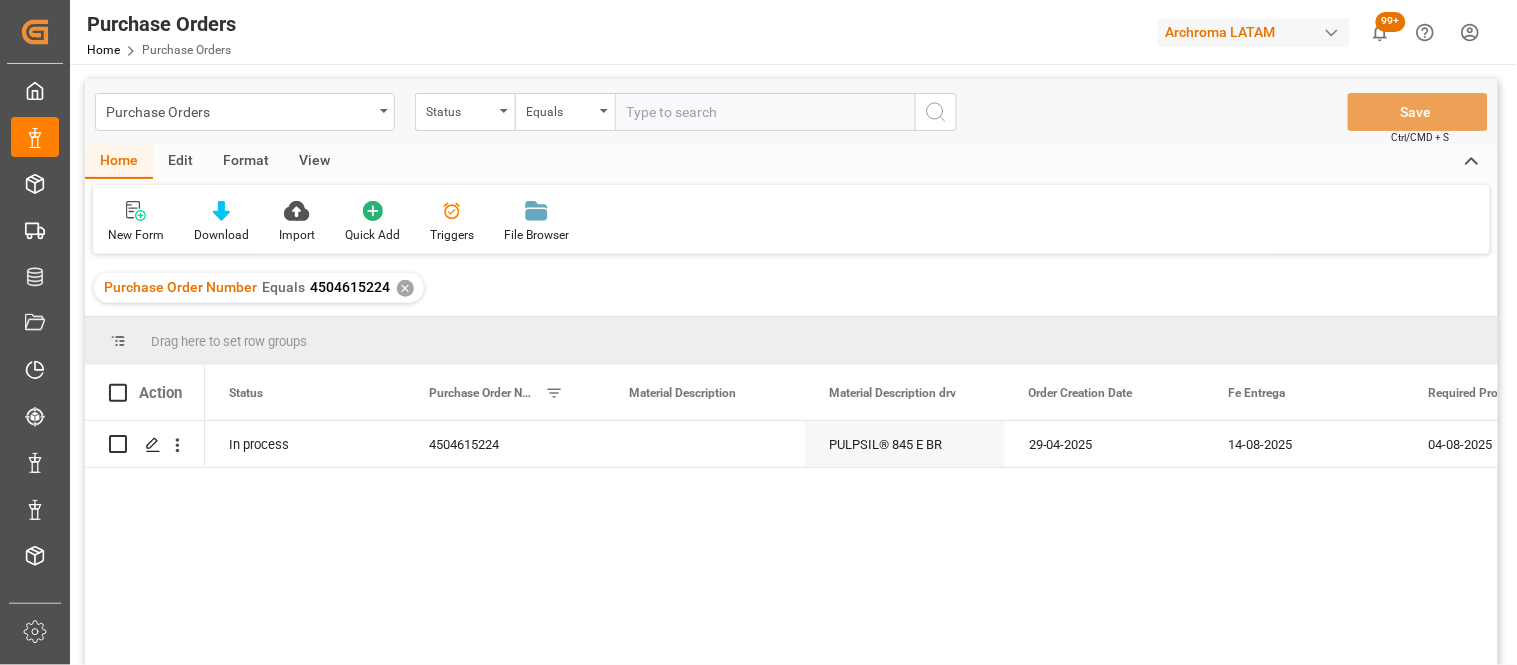 click on "Archroma LATAM" at bounding box center (1254, 32) 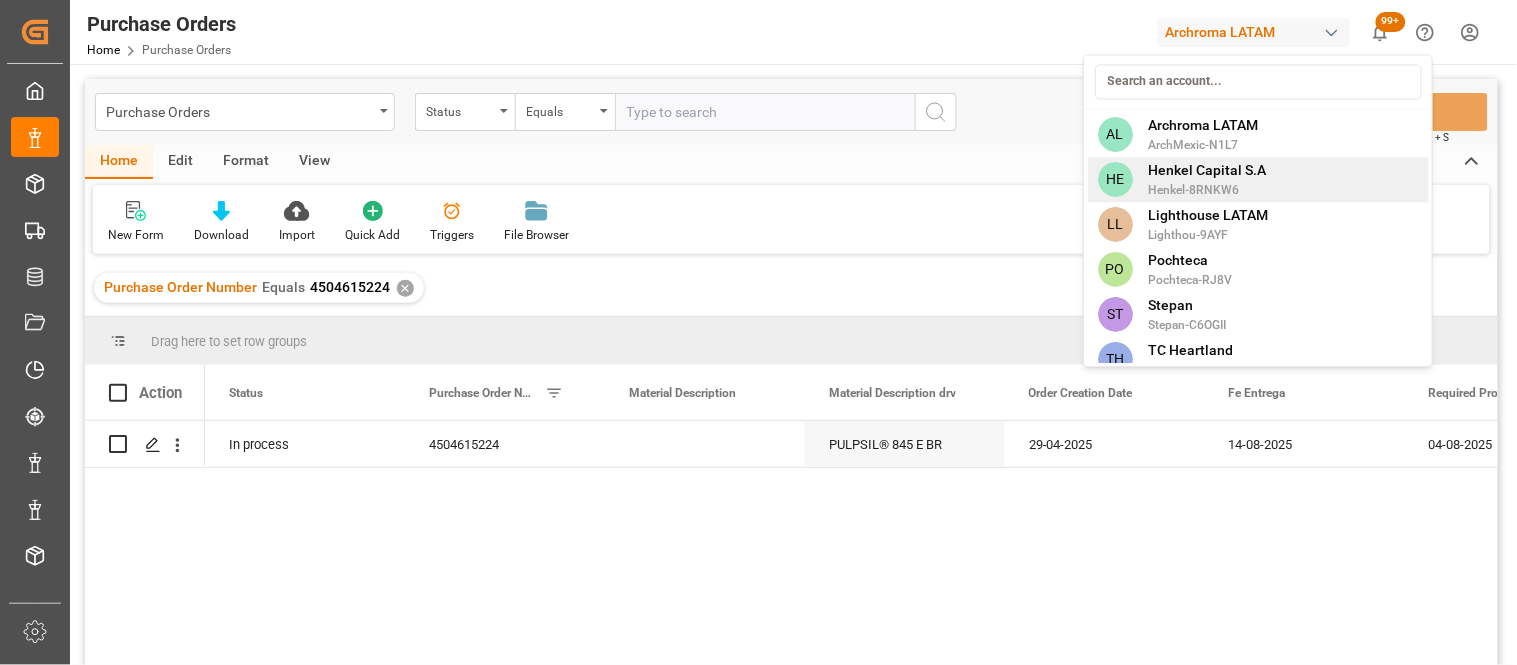 click on "Henkel Capital S.A" at bounding box center (1208, 170) 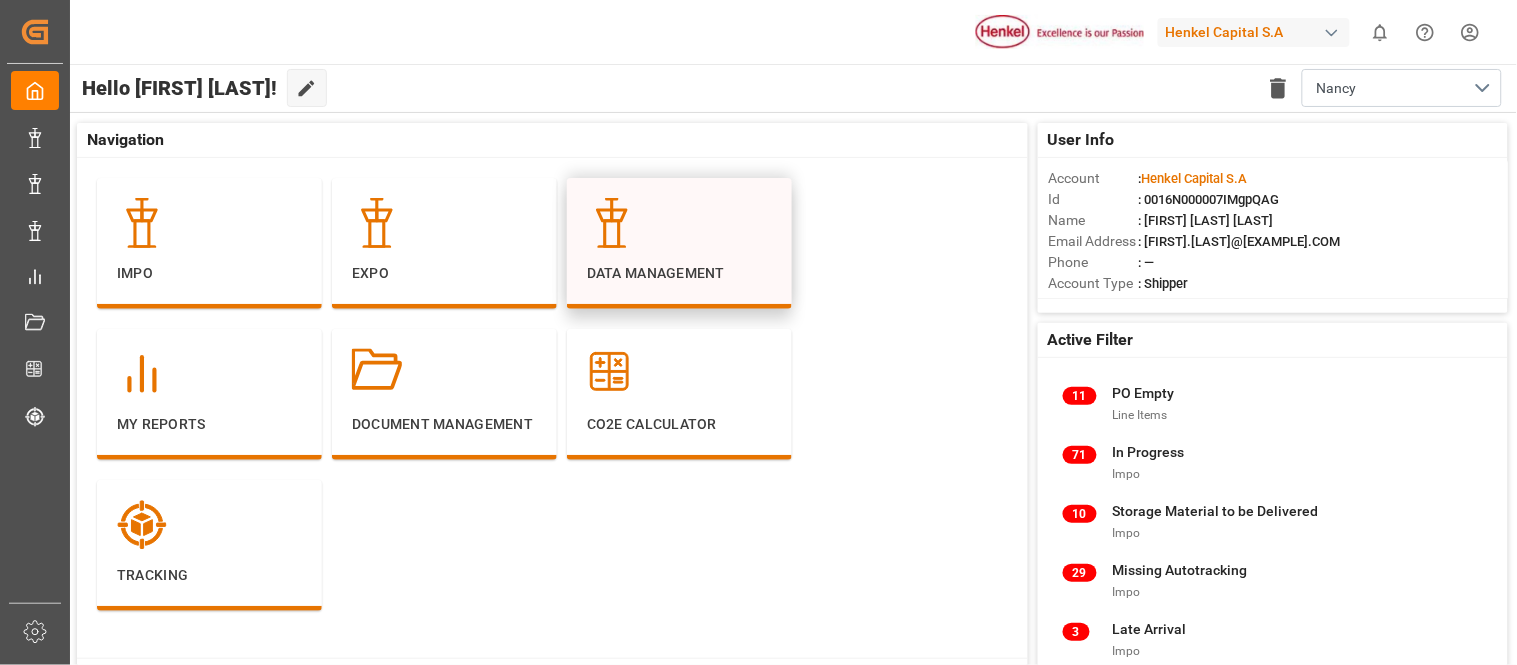 click on "Data Management" at bounding box center [679, 241] 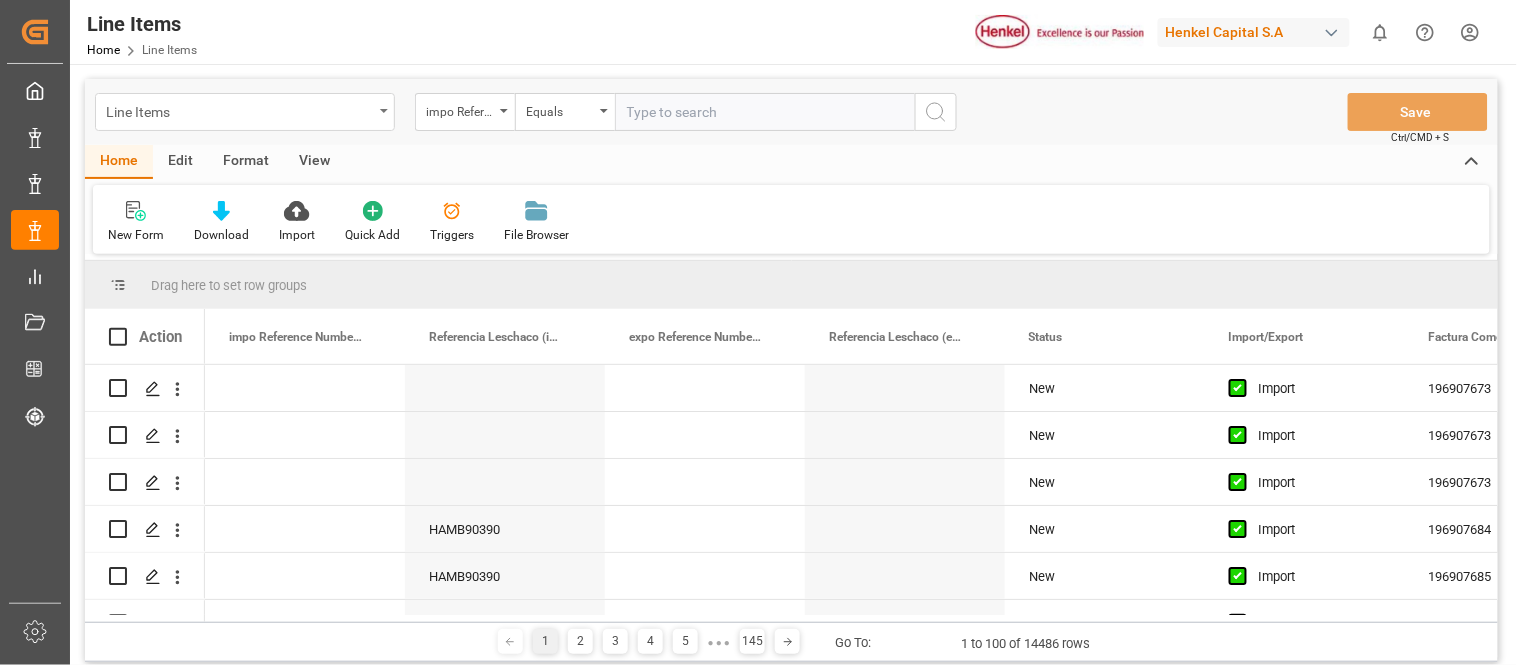 click on "Line Items" at bounding box center [239, 110] 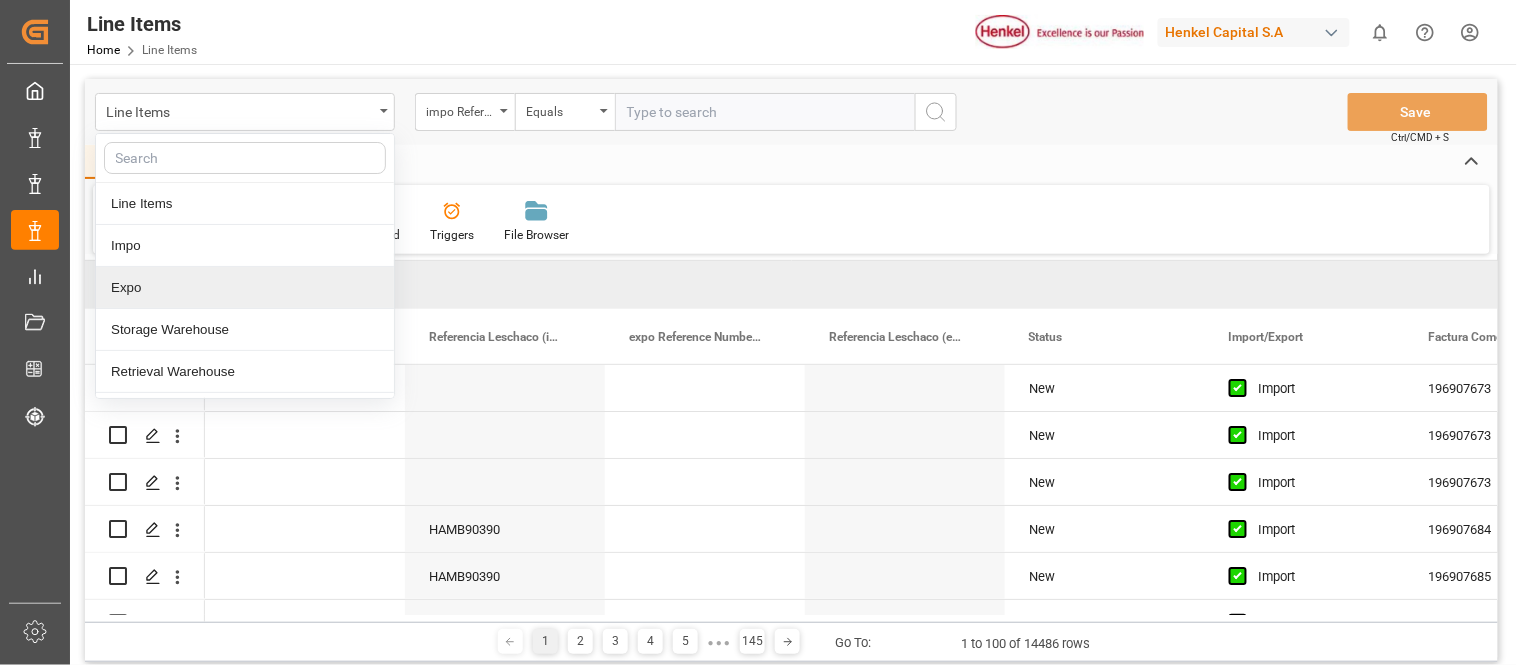 click on "Expo" at bounding box center [245, 288] 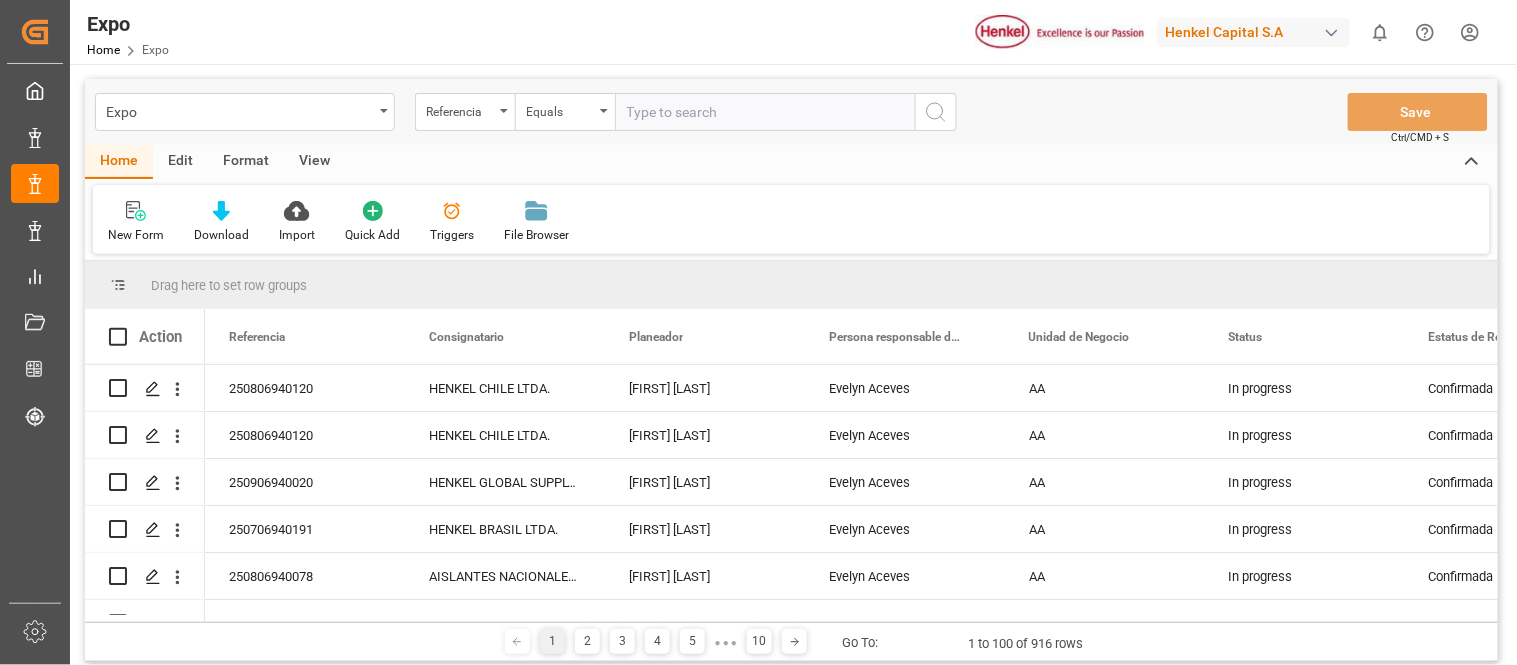 click on "Edit" at bounding box center (180, 162) 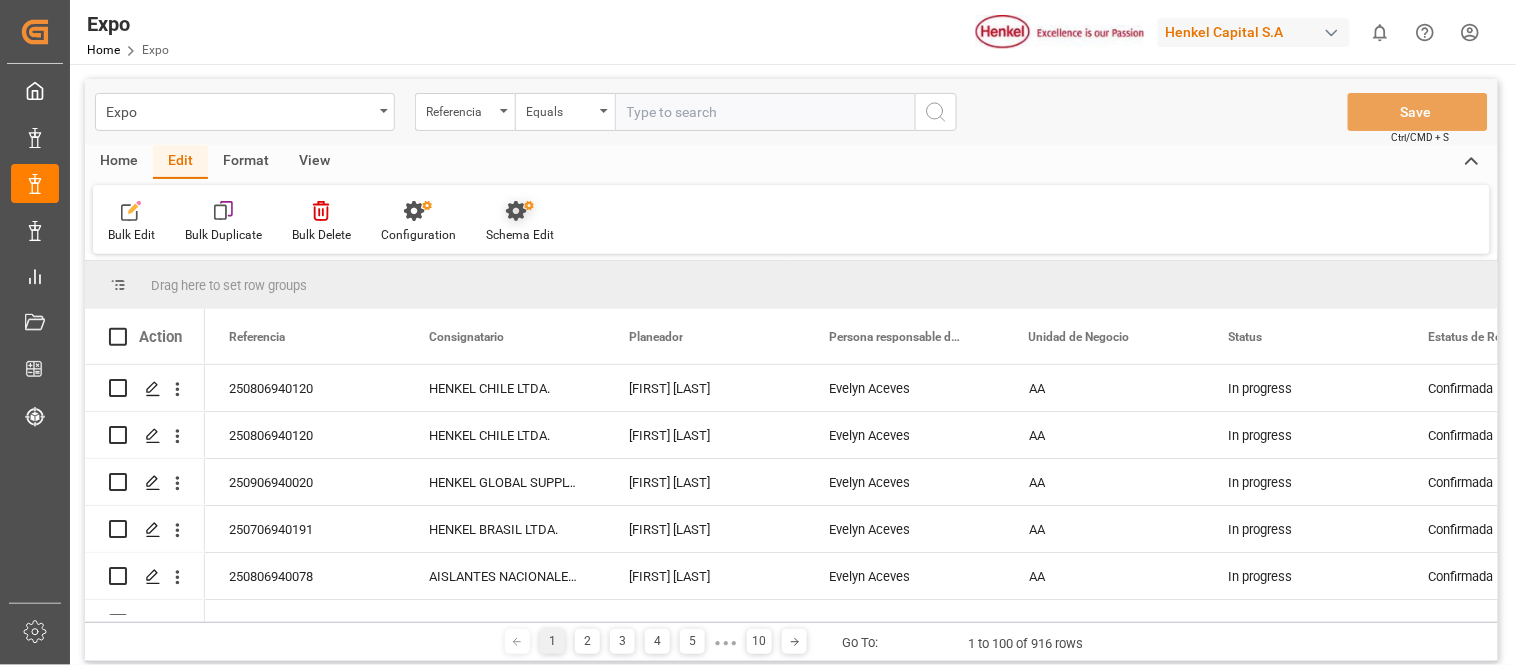 click on "Schema Edit" at bounding box center (520, 222) 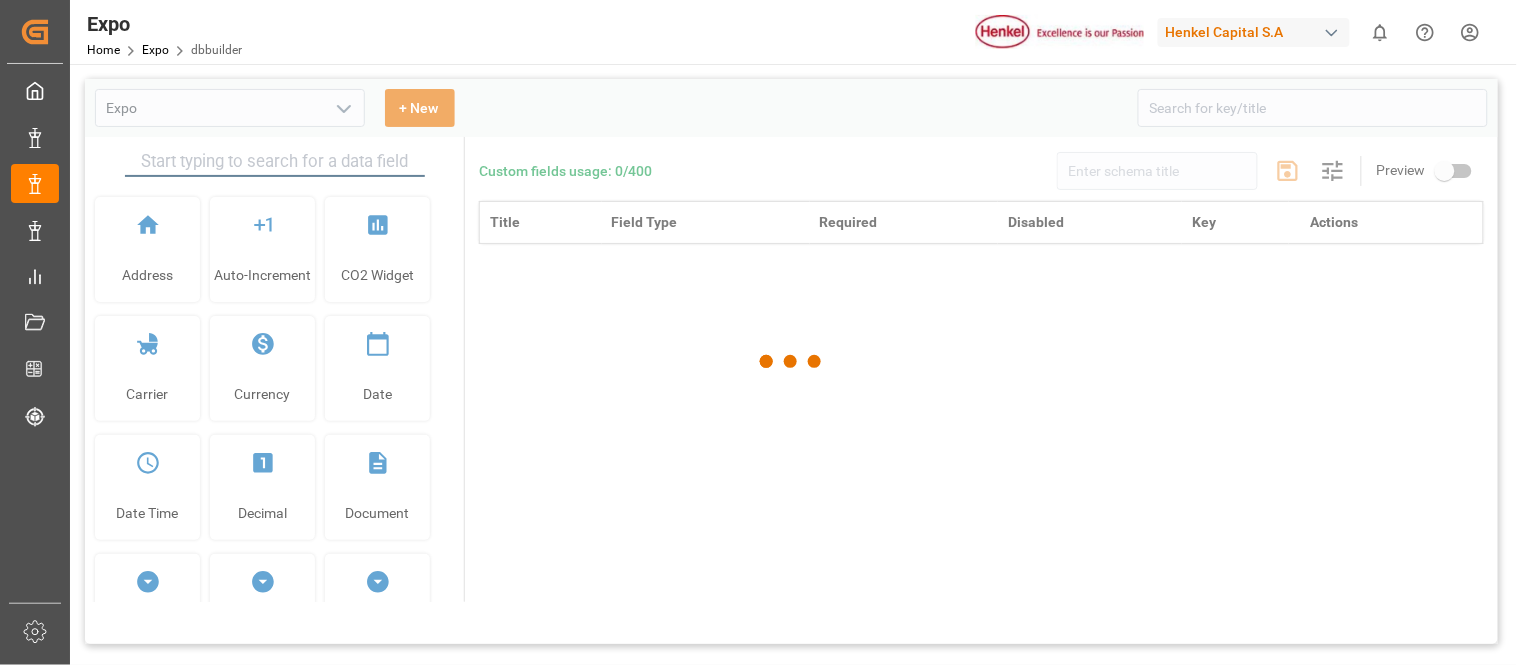 type on "Expo" 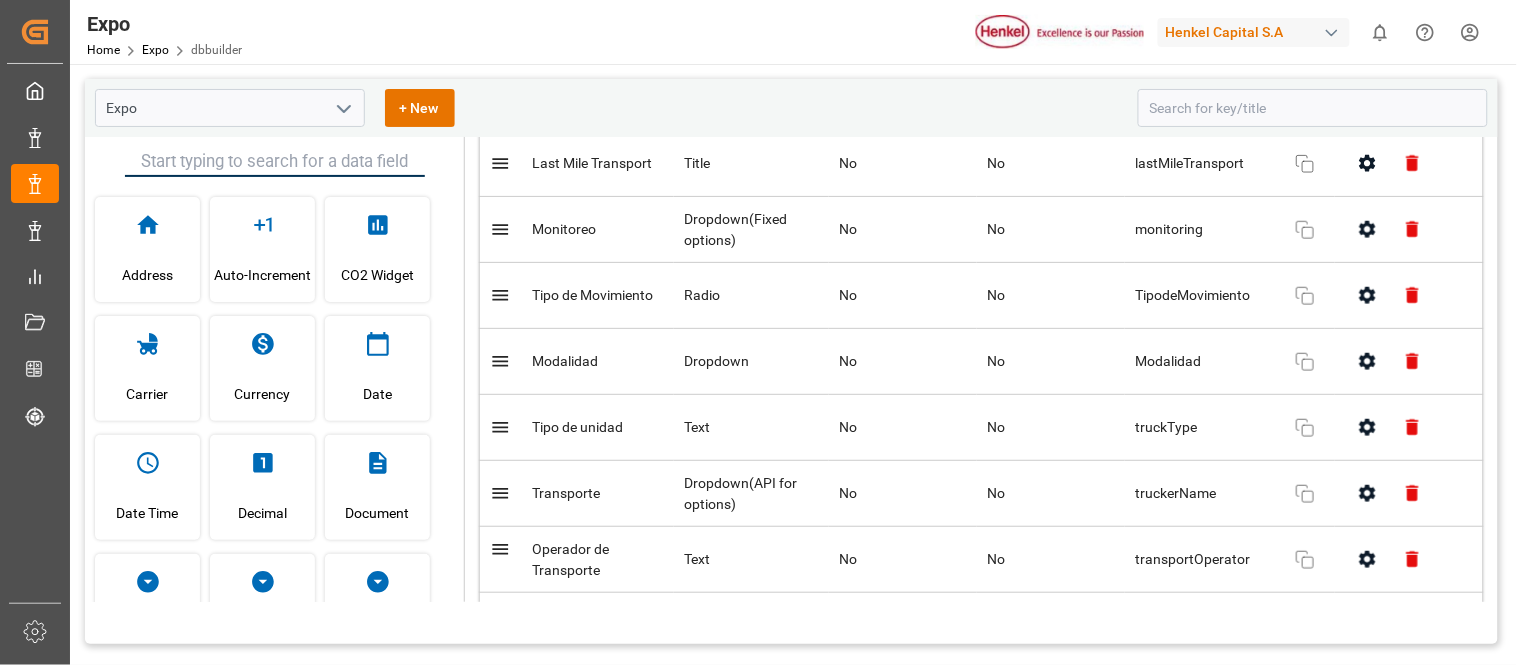 scroll, scrollTop: 6383, scrollLeft: 0, axis: vertical 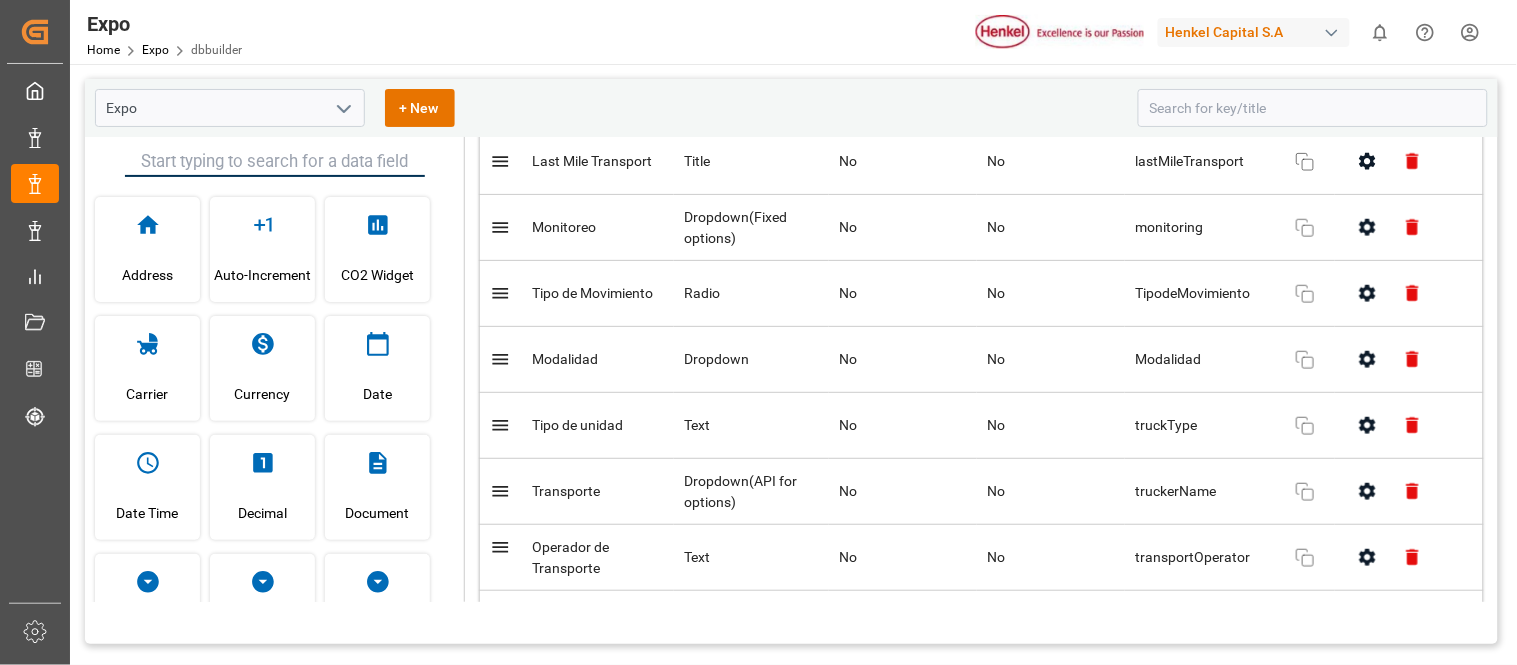 click 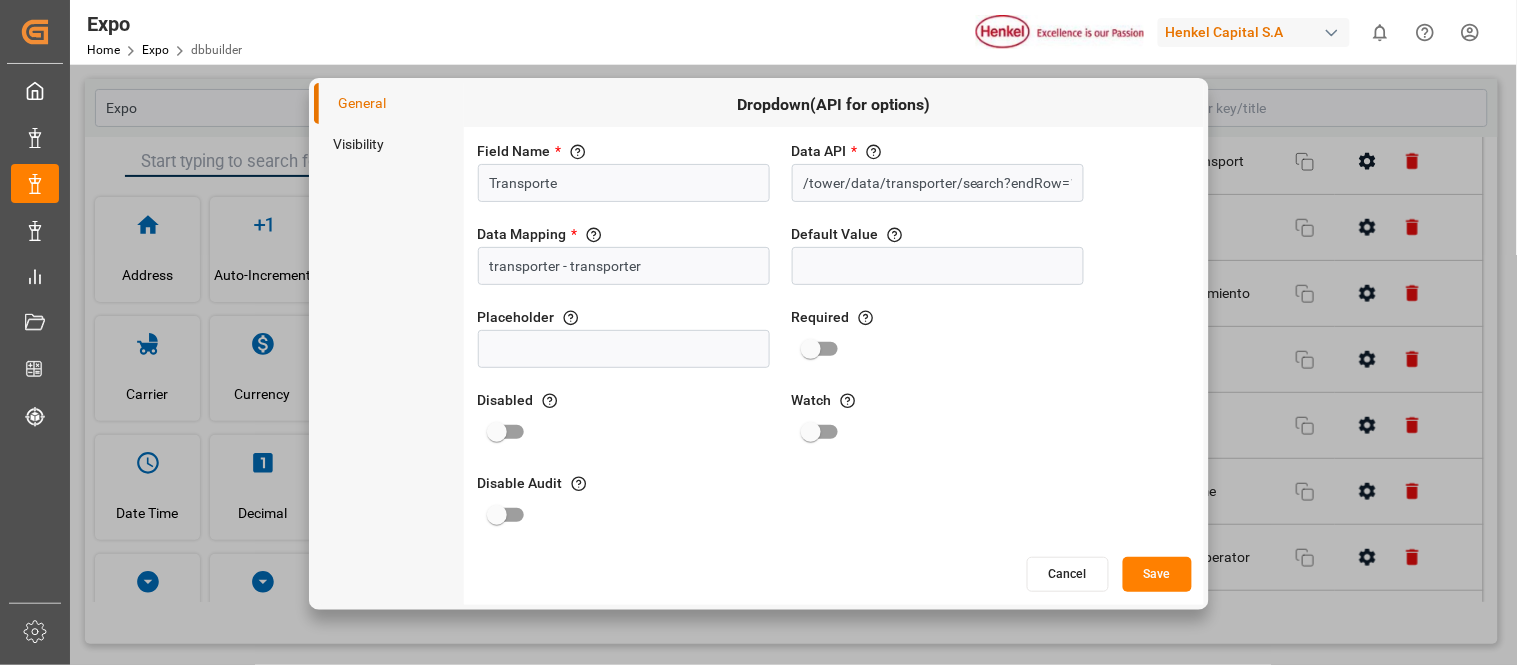 click on "Cancel" at bounding box center (1068, 574) 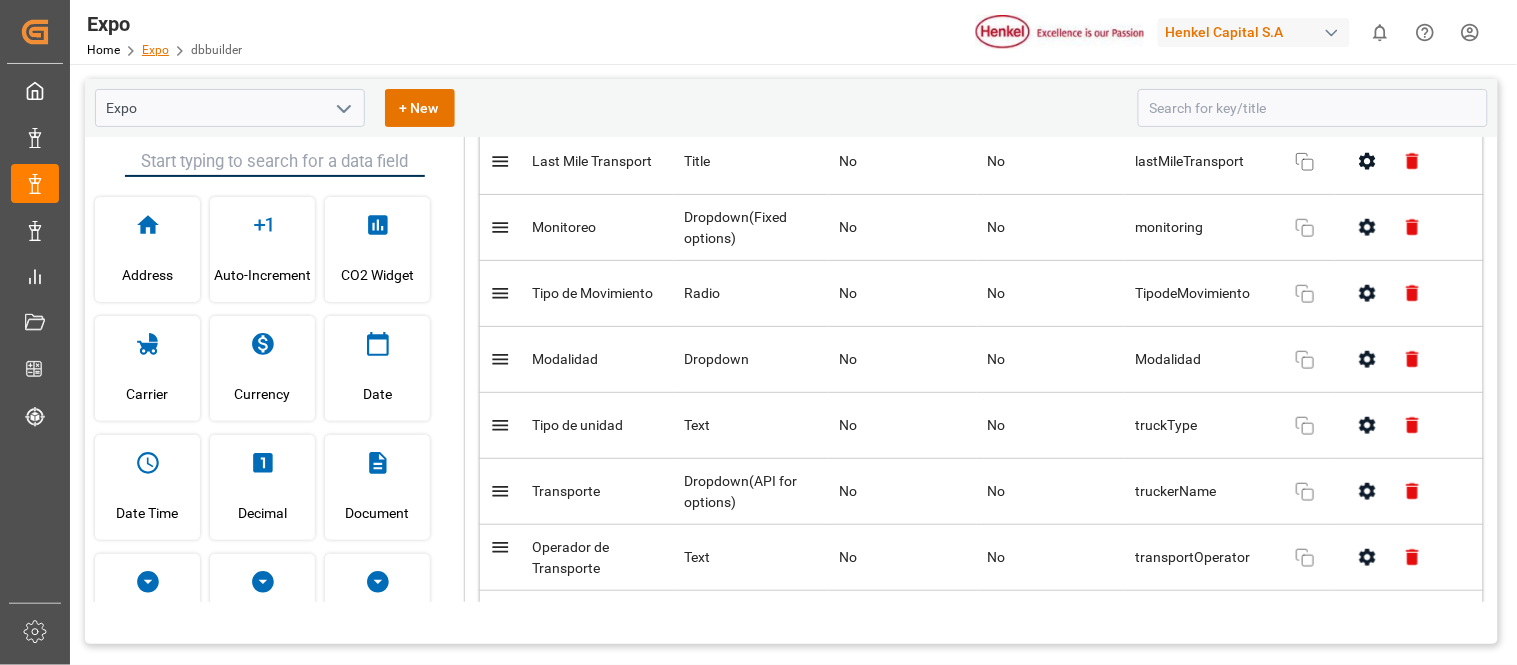 click on "Expo" at bounding box center [155, 50] 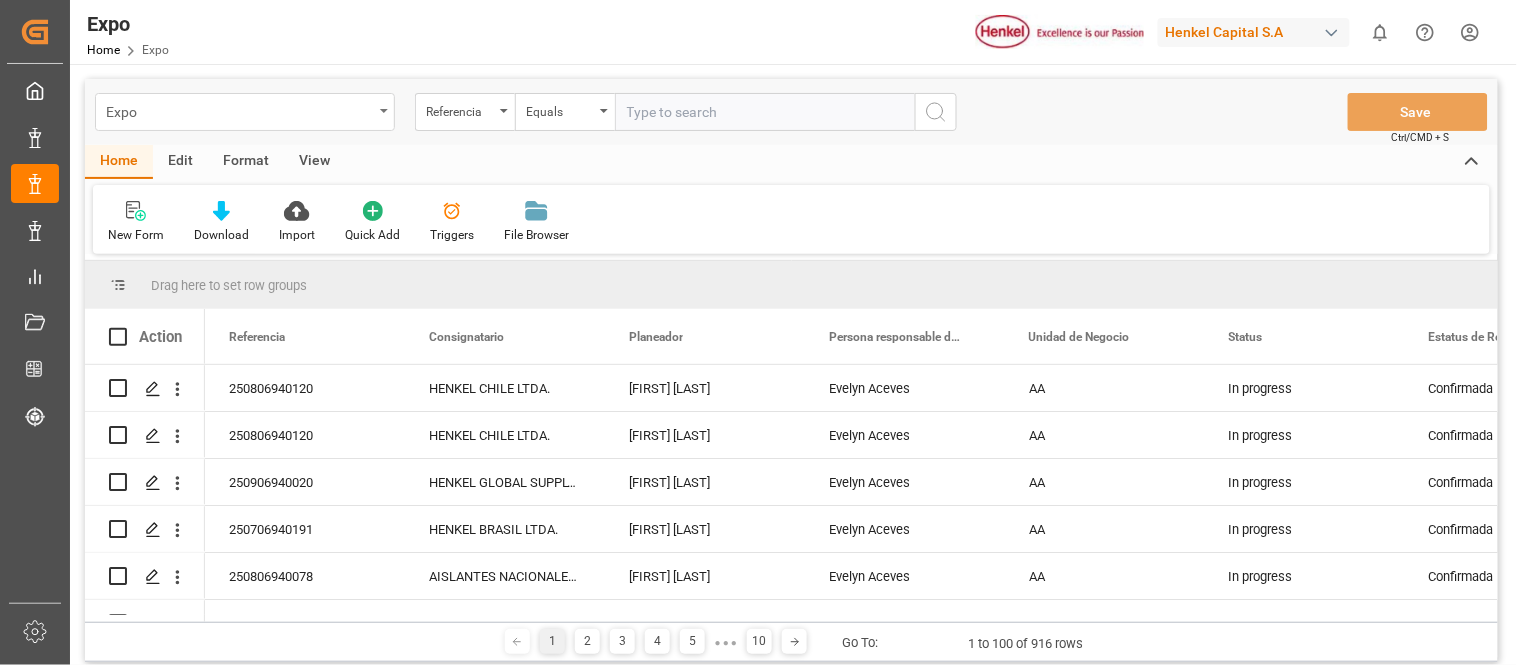click on "Expo" at bounding box center (245, 112) 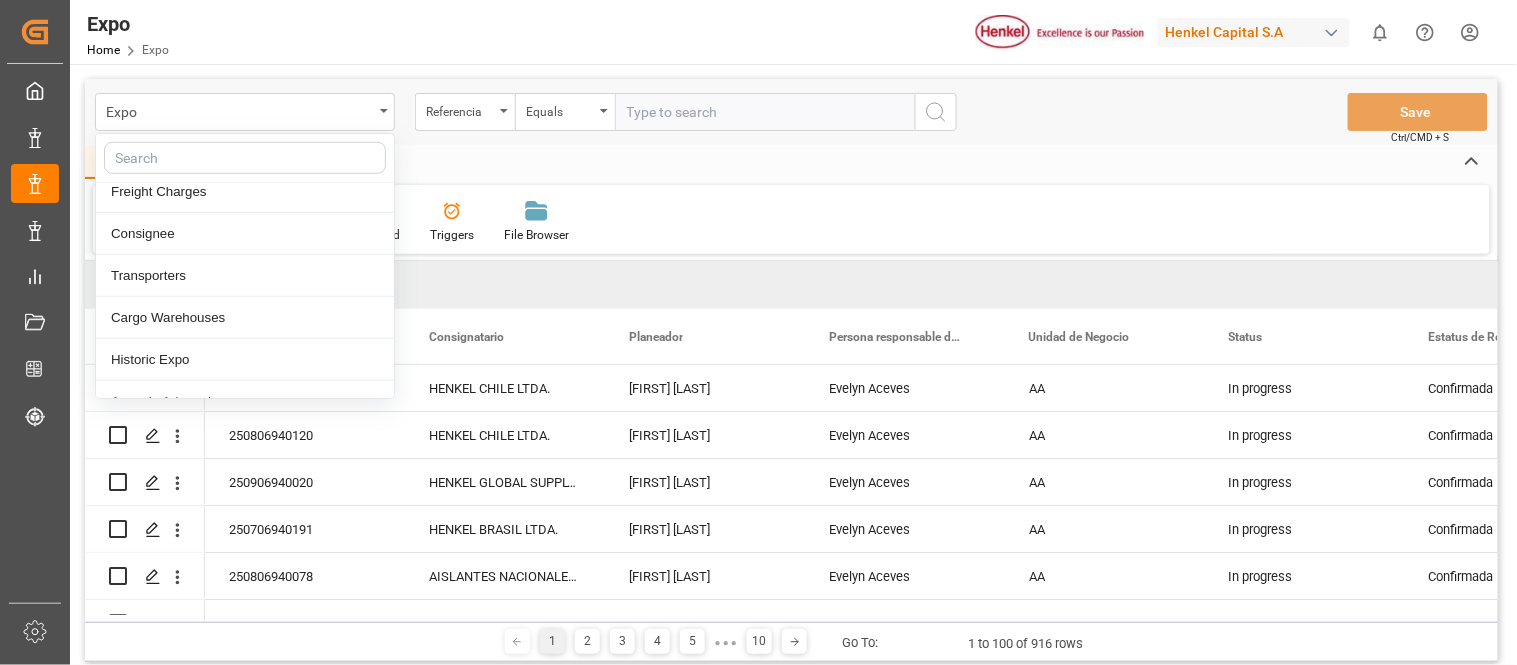scroll, scrollTop: 391, scrollLeft: 0, axis: vertical 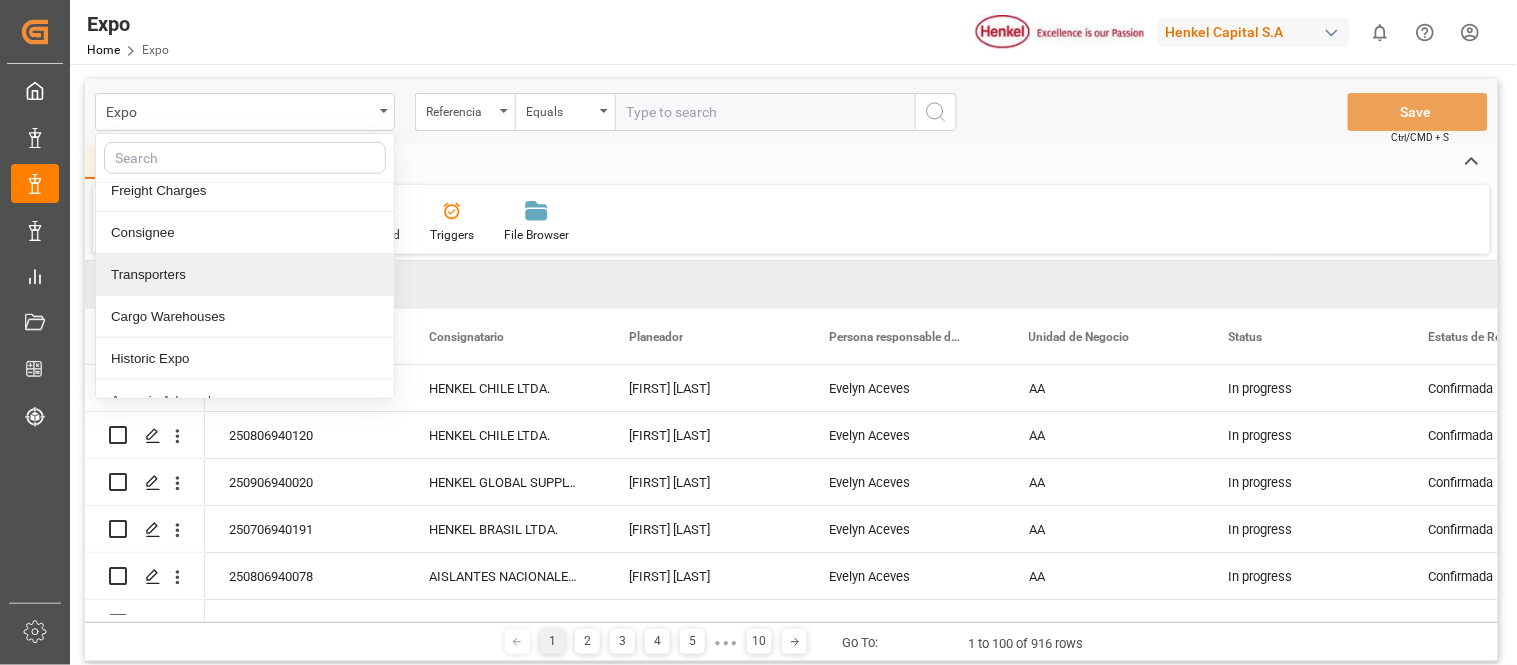 click on "Transporters" at bounding box center (245, 275) 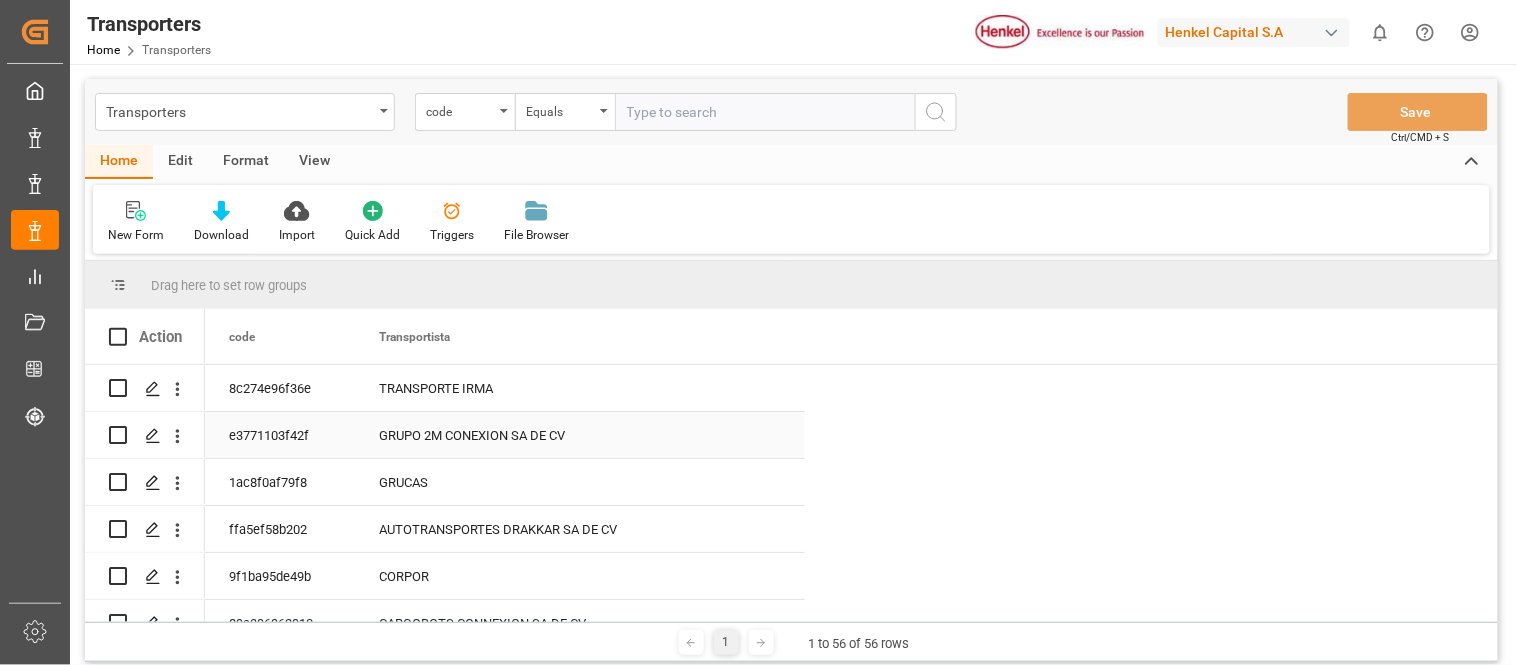 scroll, scrollTop: 6, scrollLeft: 0, axis: vertical 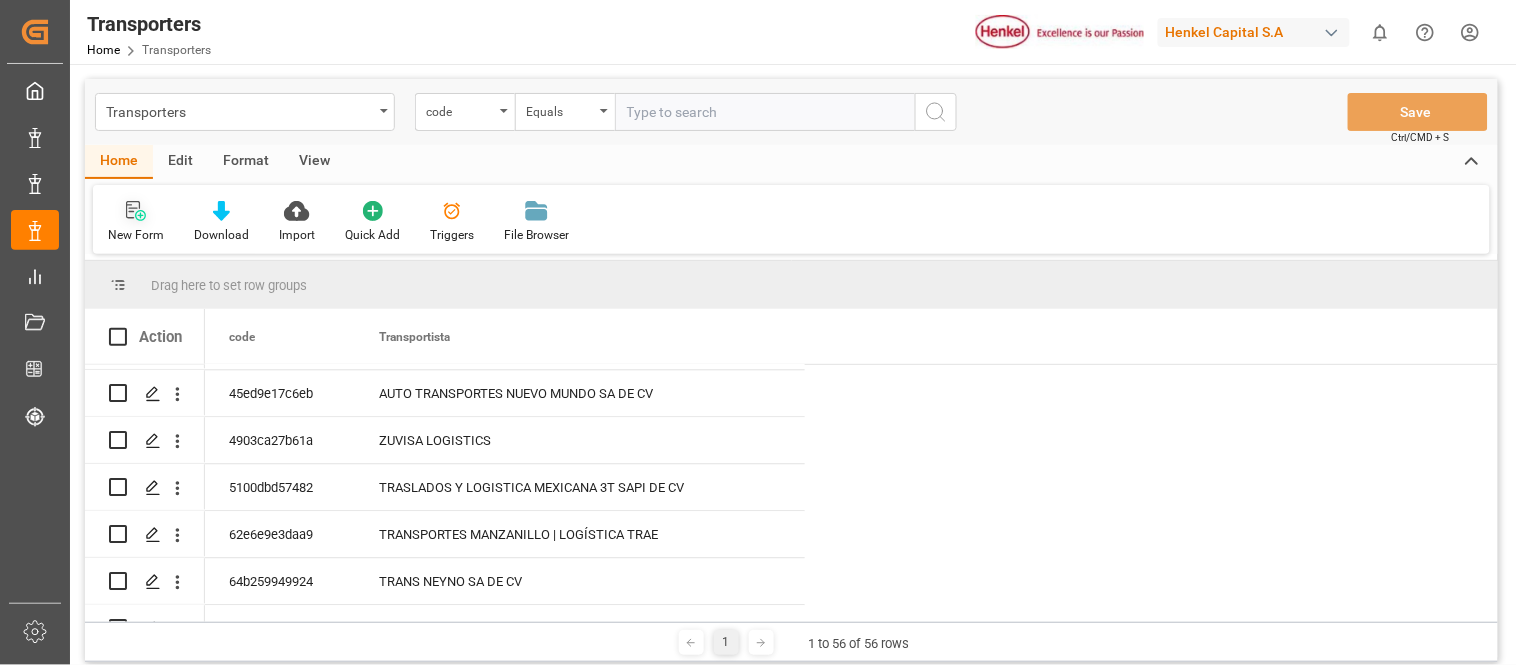 click on "New Form" at bounding box center (136, 222) 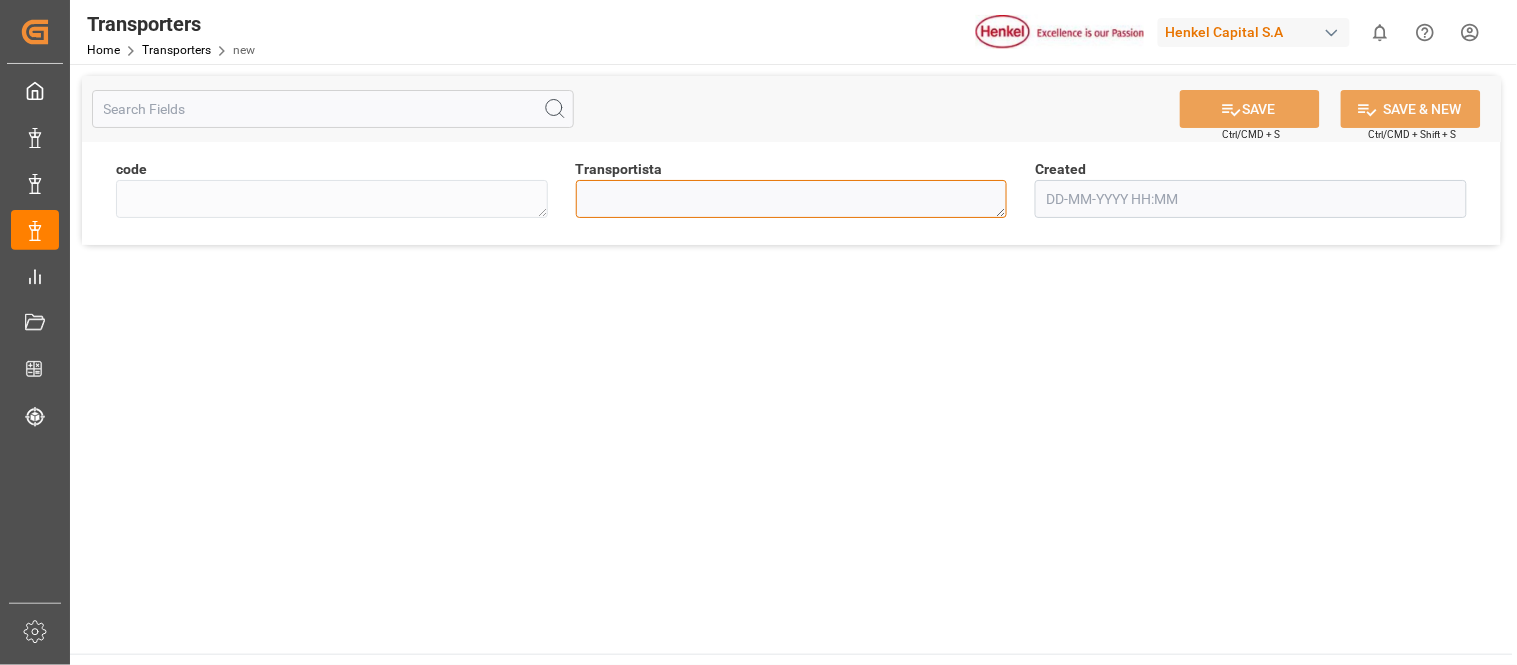 click at bounding box center [792, 199] 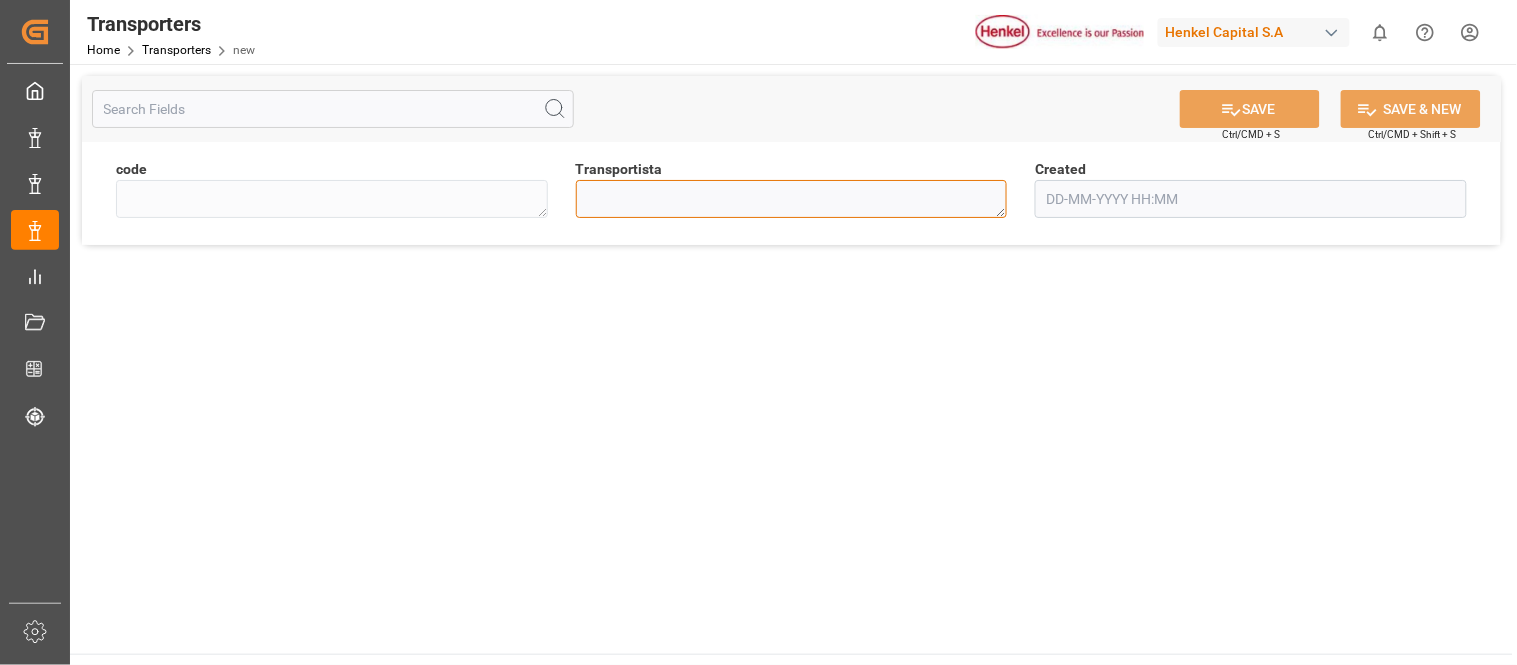 paste on "TRIP MEXICANA SA DE CV" 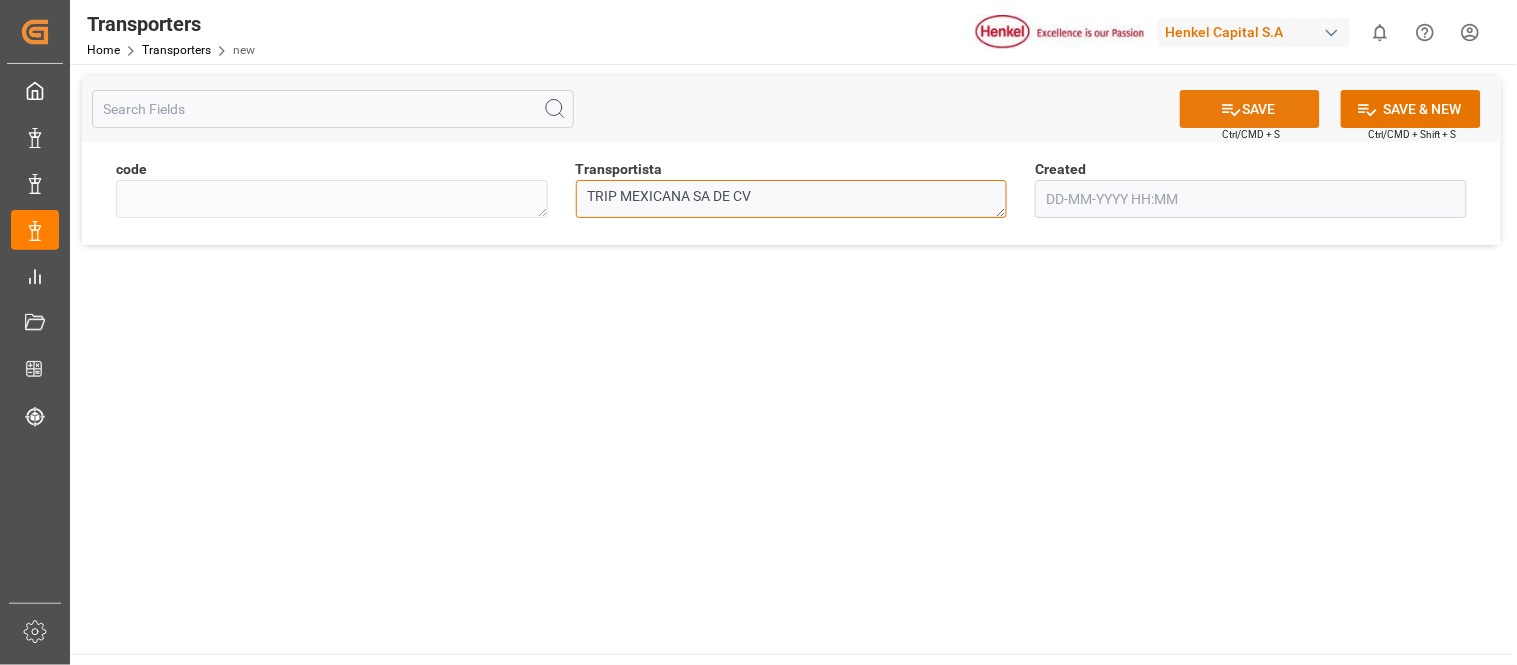 type on "TRIP MEXICANA SA DE CV" 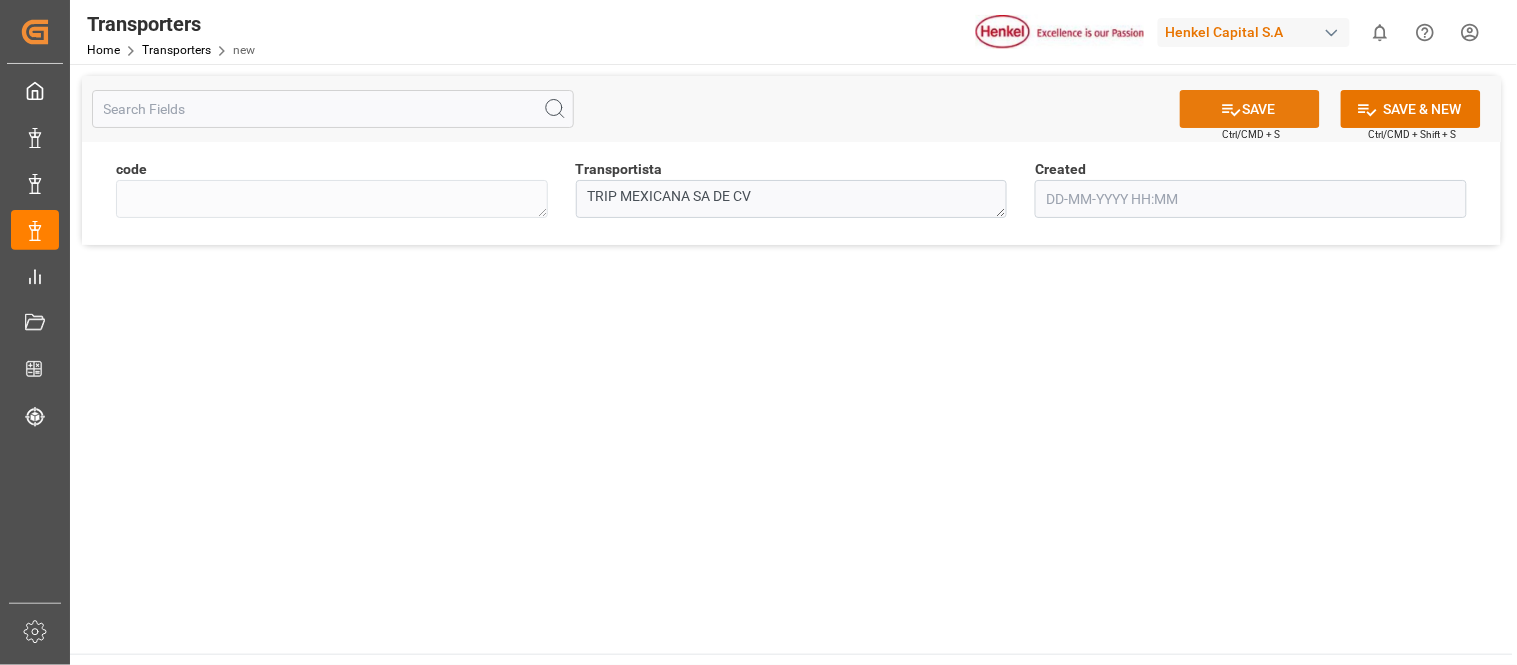 click on "SAVE" at bounding box center (1250, 109) 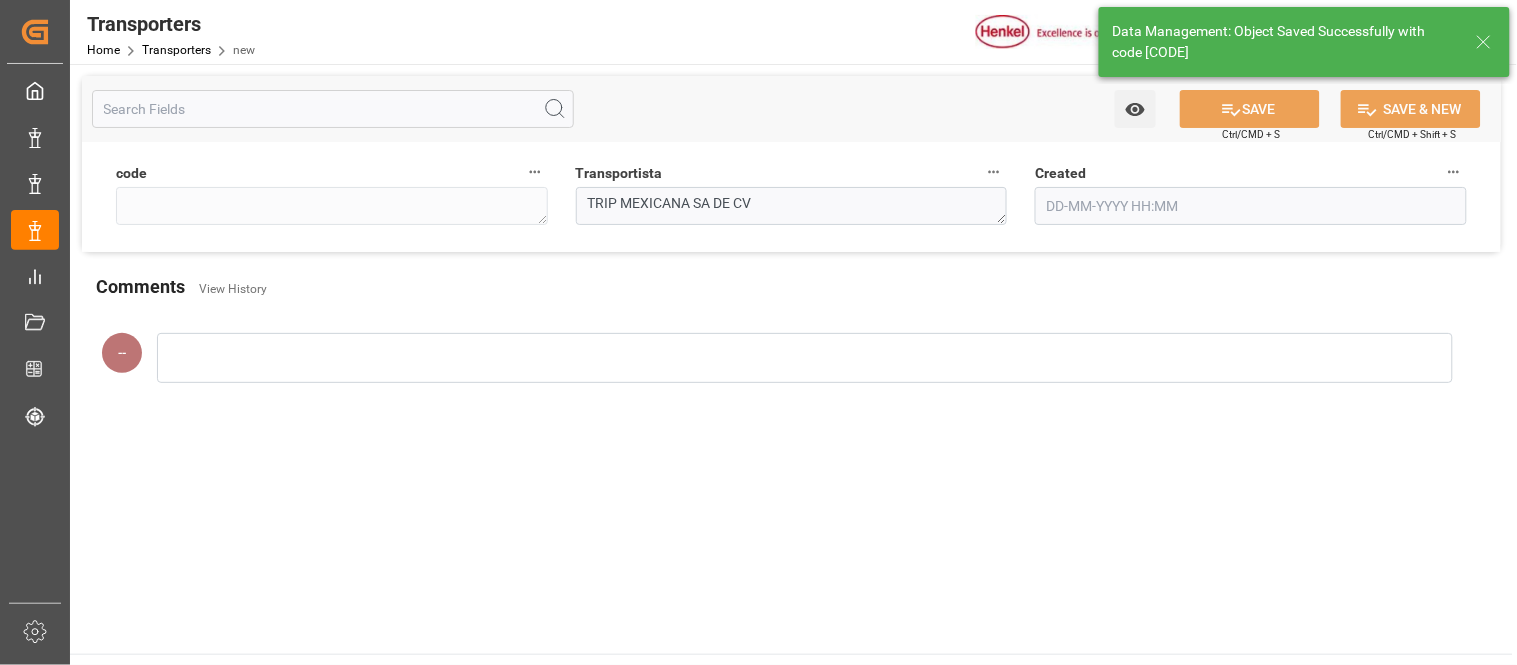 type on "b1831614198b" 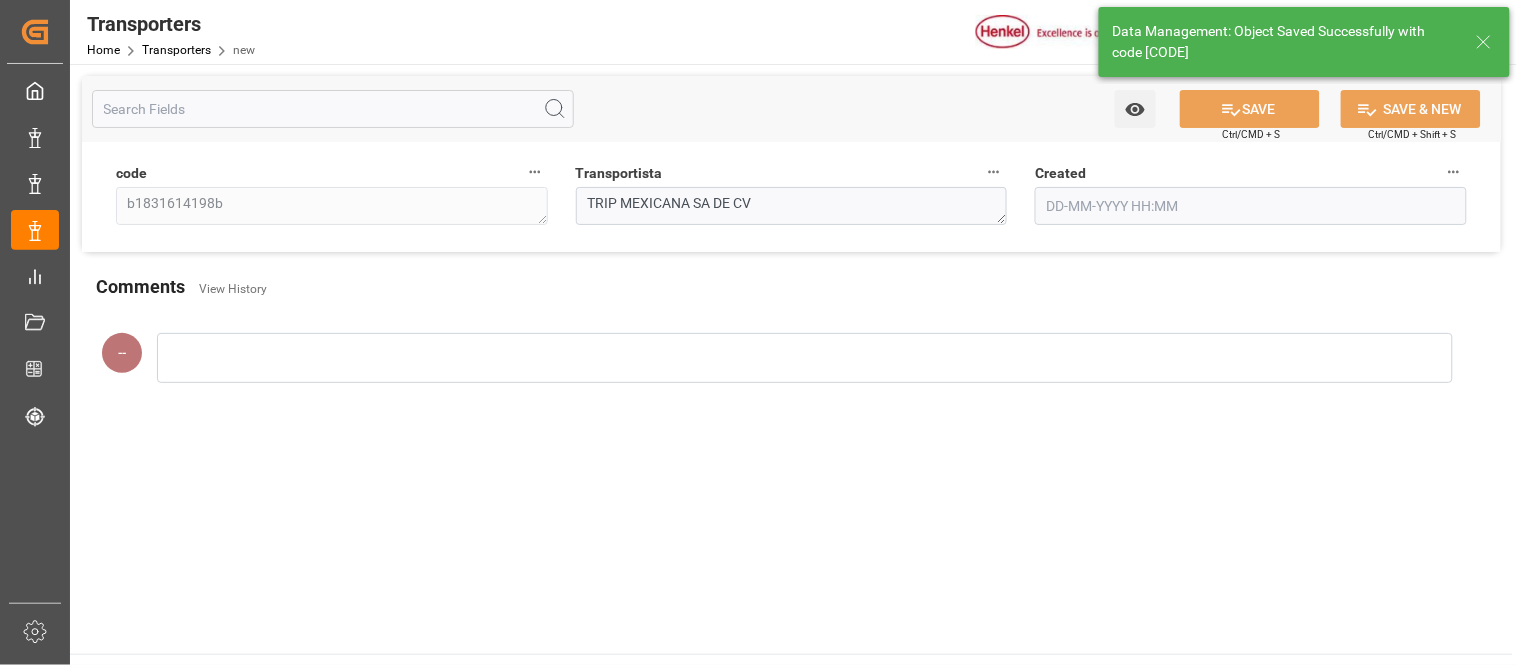 type on "06-08-2025 21:21" 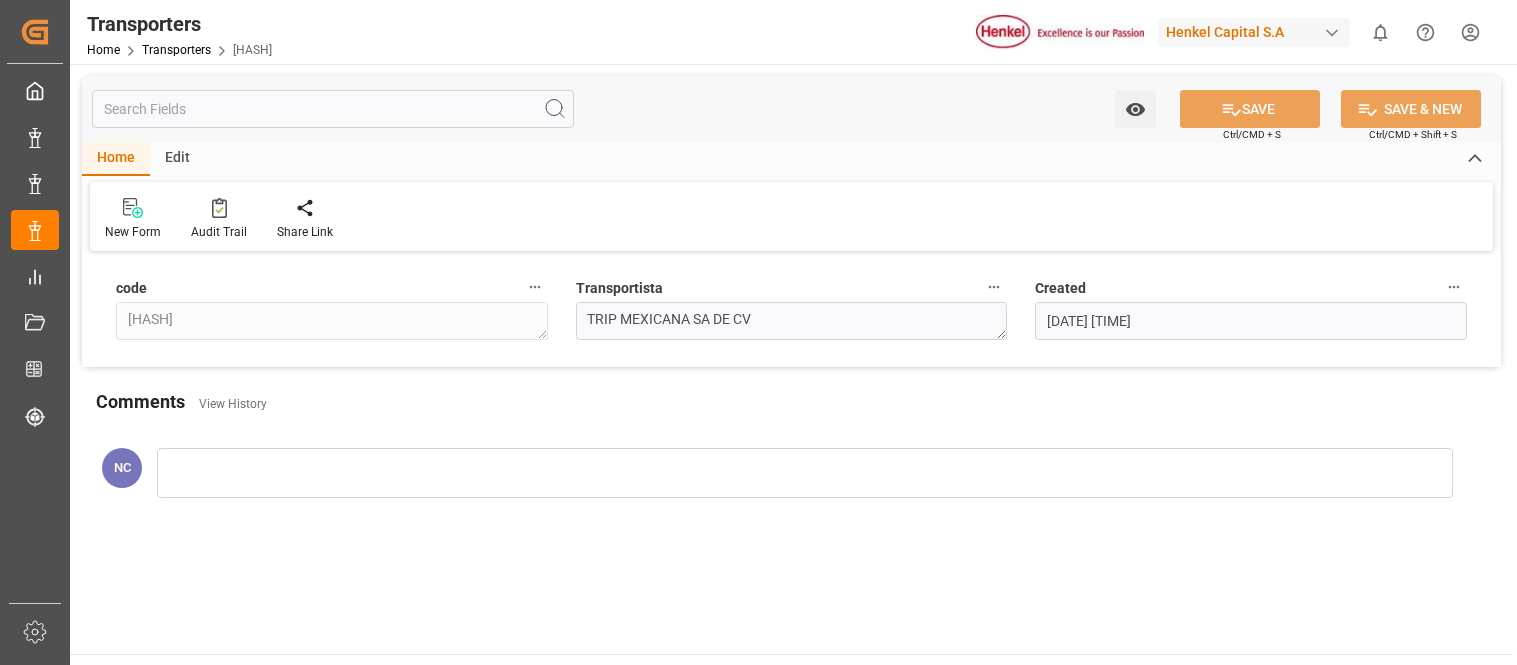 scroll, scrollTop: 0, scrollLeft: 0, axis: both 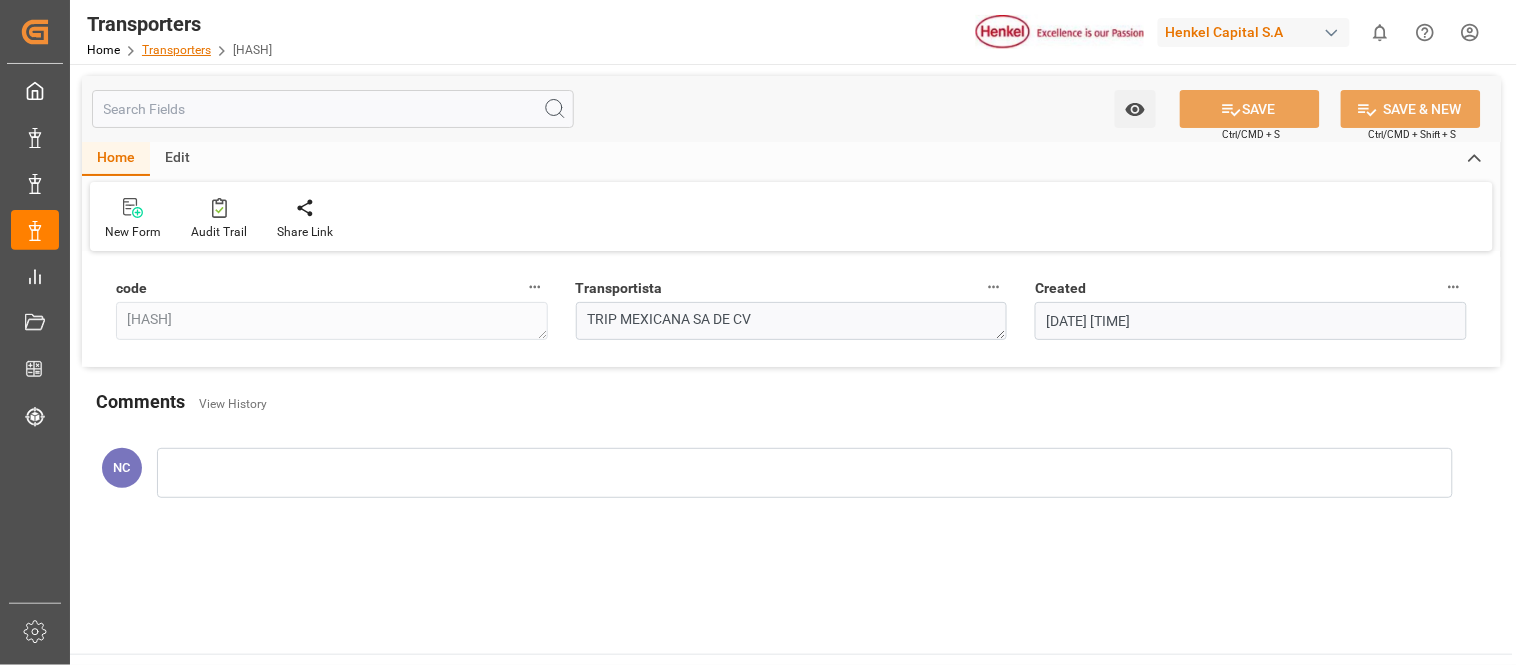 click on "Transporters" at bounding box center (176, 50) 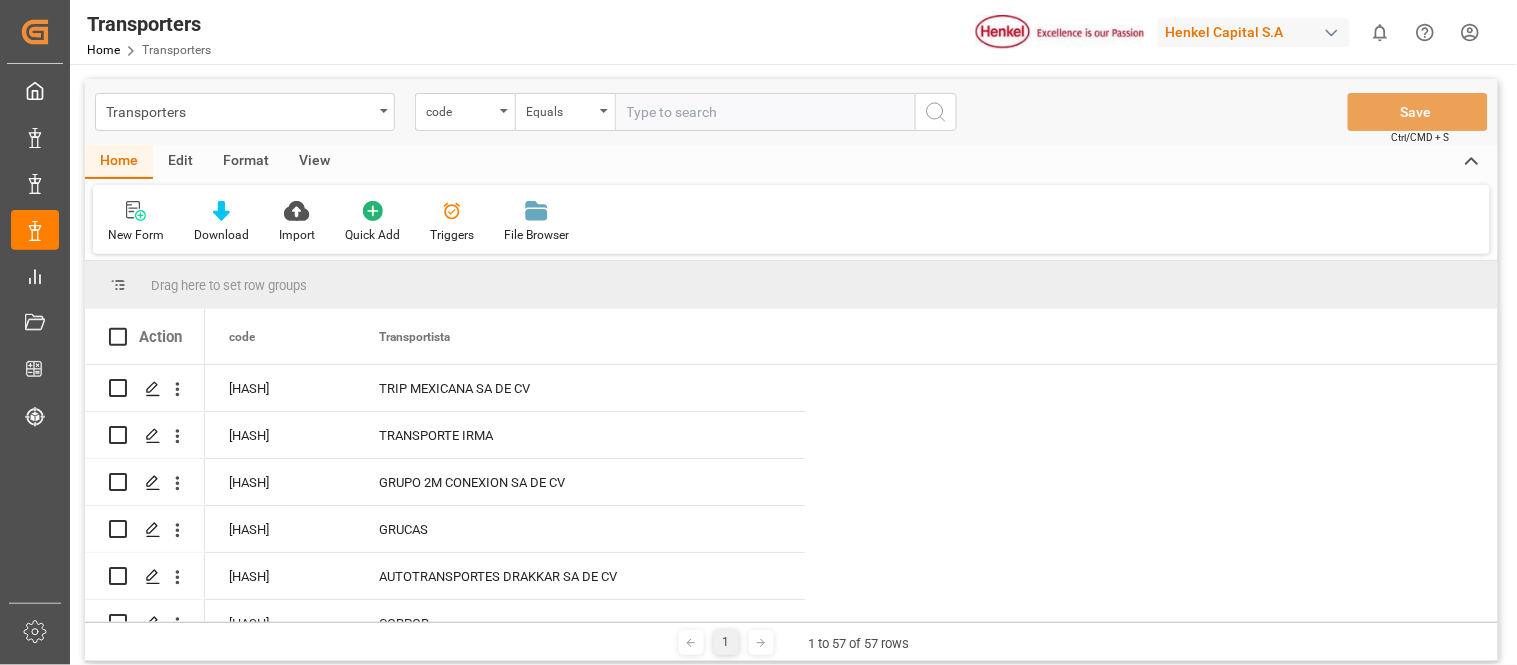 scroll, scrollTop: 0, scrollLeft: 0, axis: both 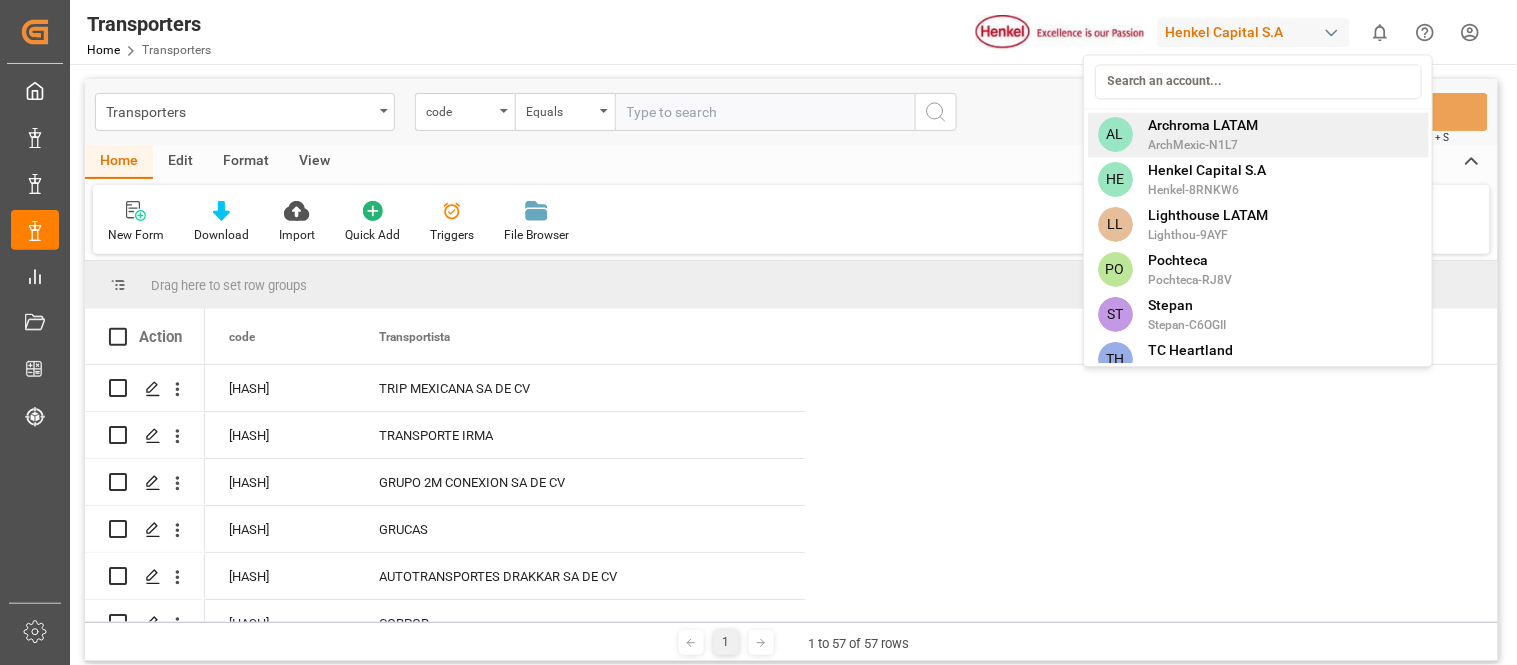 click on "AL Archroma LATAM   ArchMexic-N1L7" at bounding box center [1258, 134] 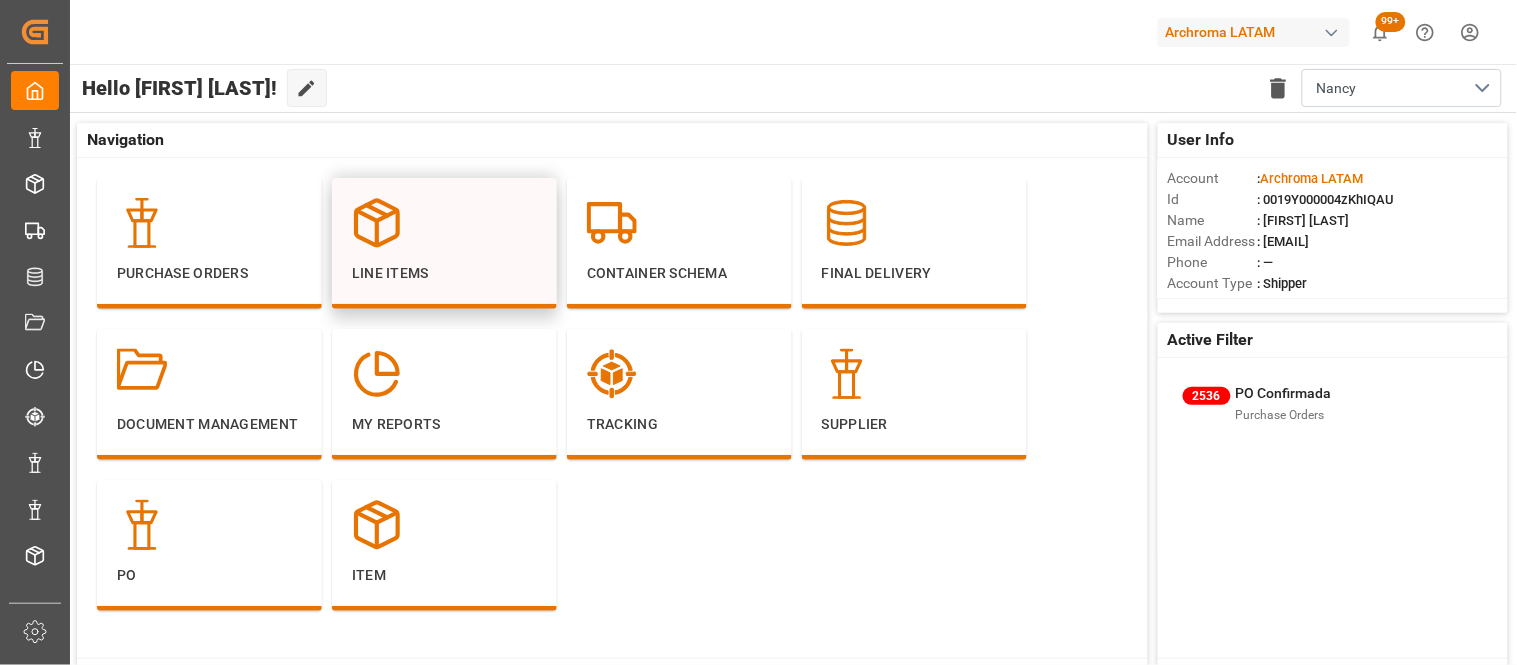 click on "Line Items" at bounding box center (444, 241) 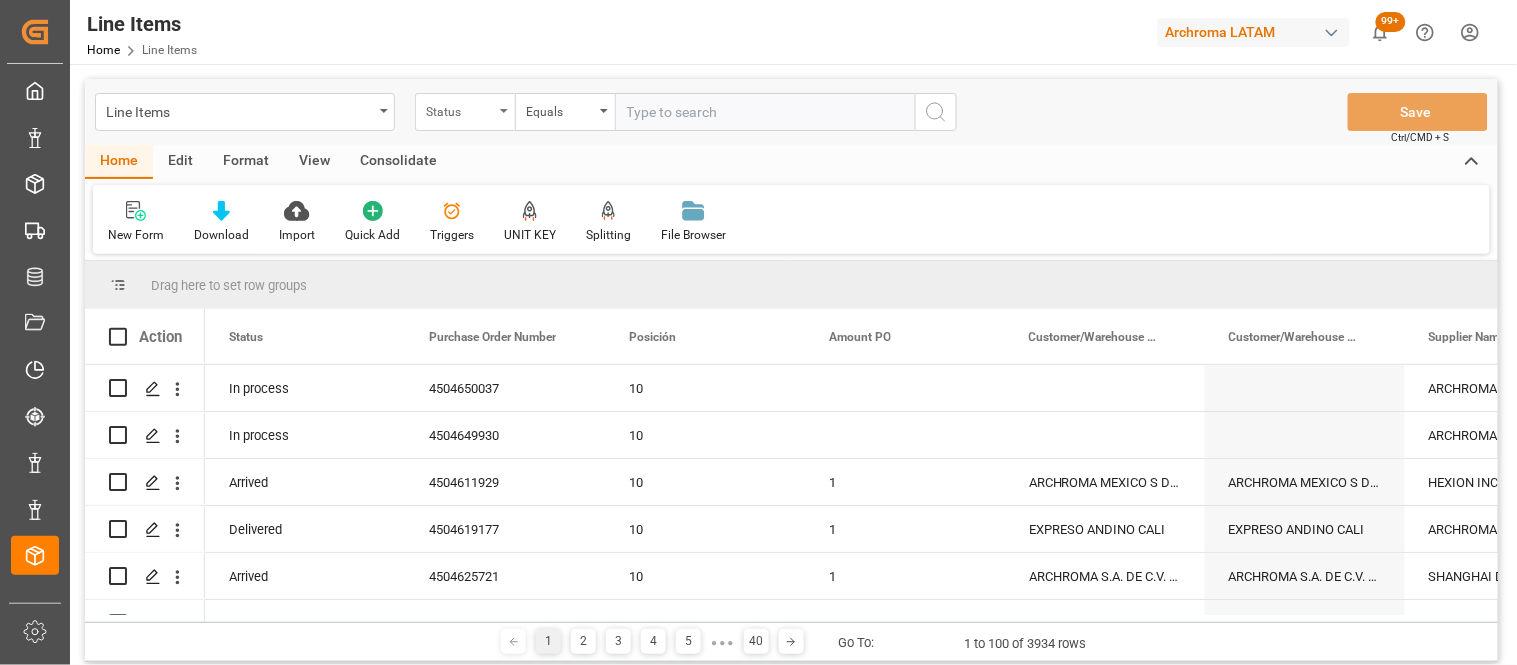 click on "Status" at bounding box center (460, 109) 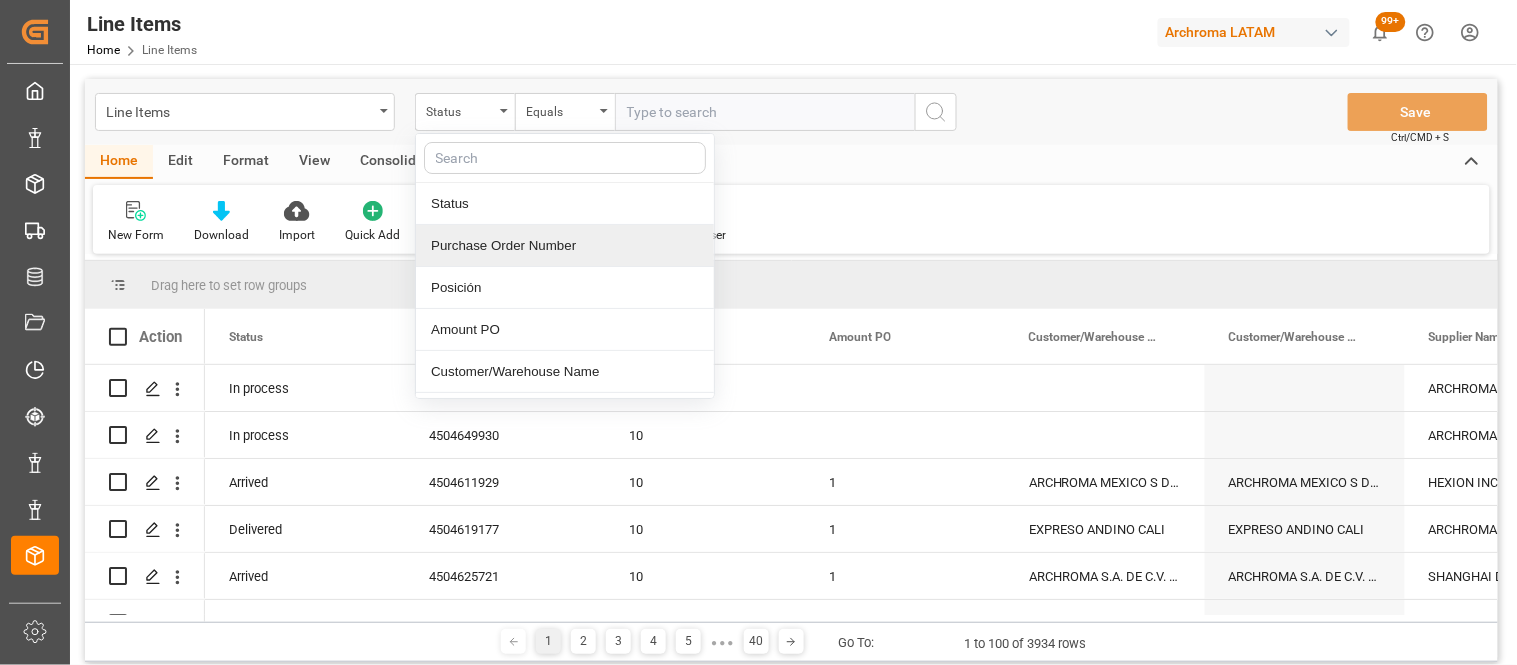 click on "Purchase Order Number" at bounding box center [565, 246] 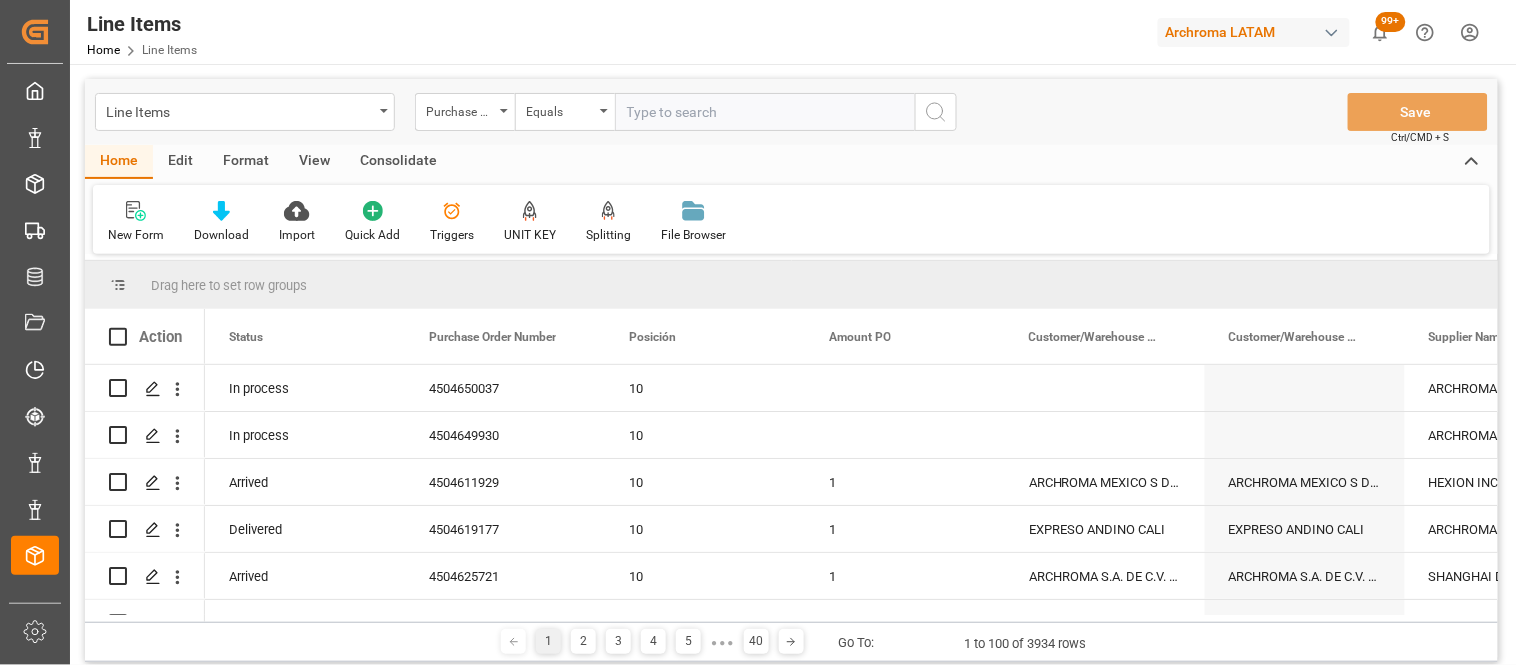click at bounding box center (765, 112) 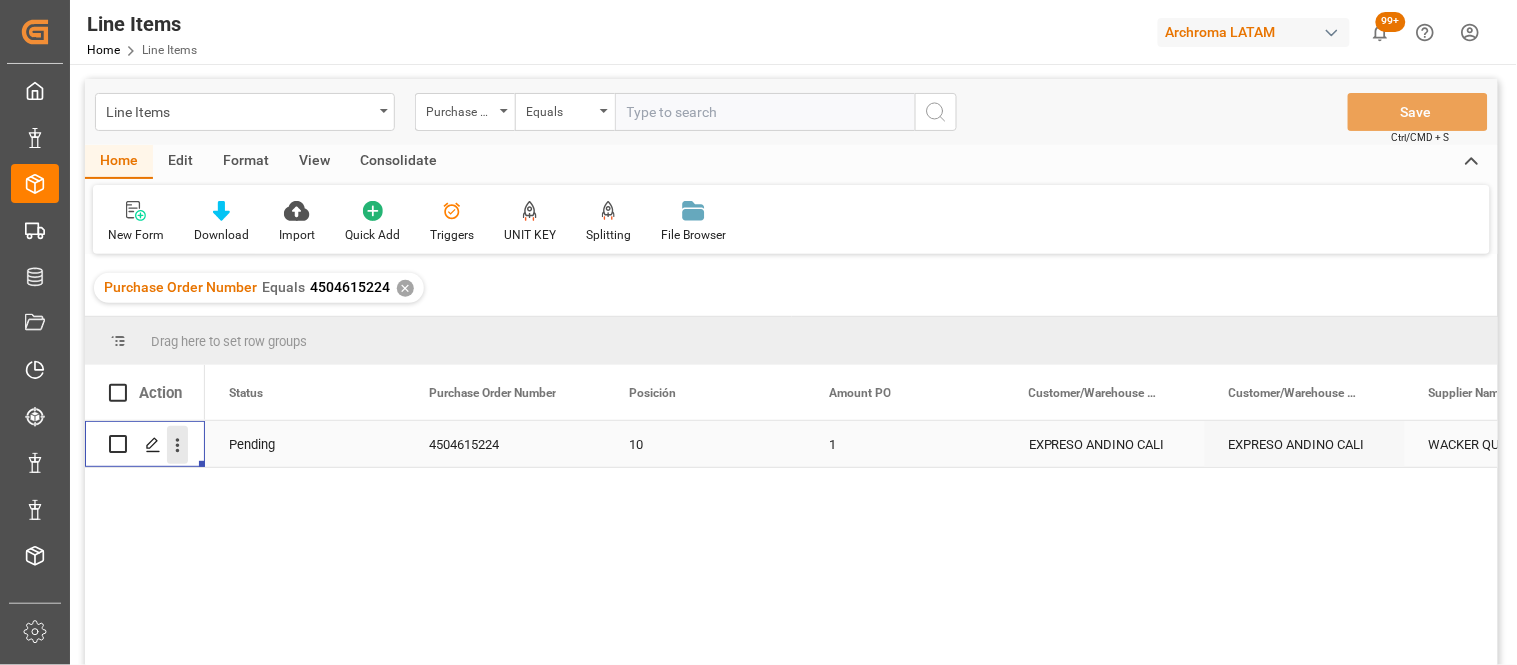 click at bounding box center [177, 445] 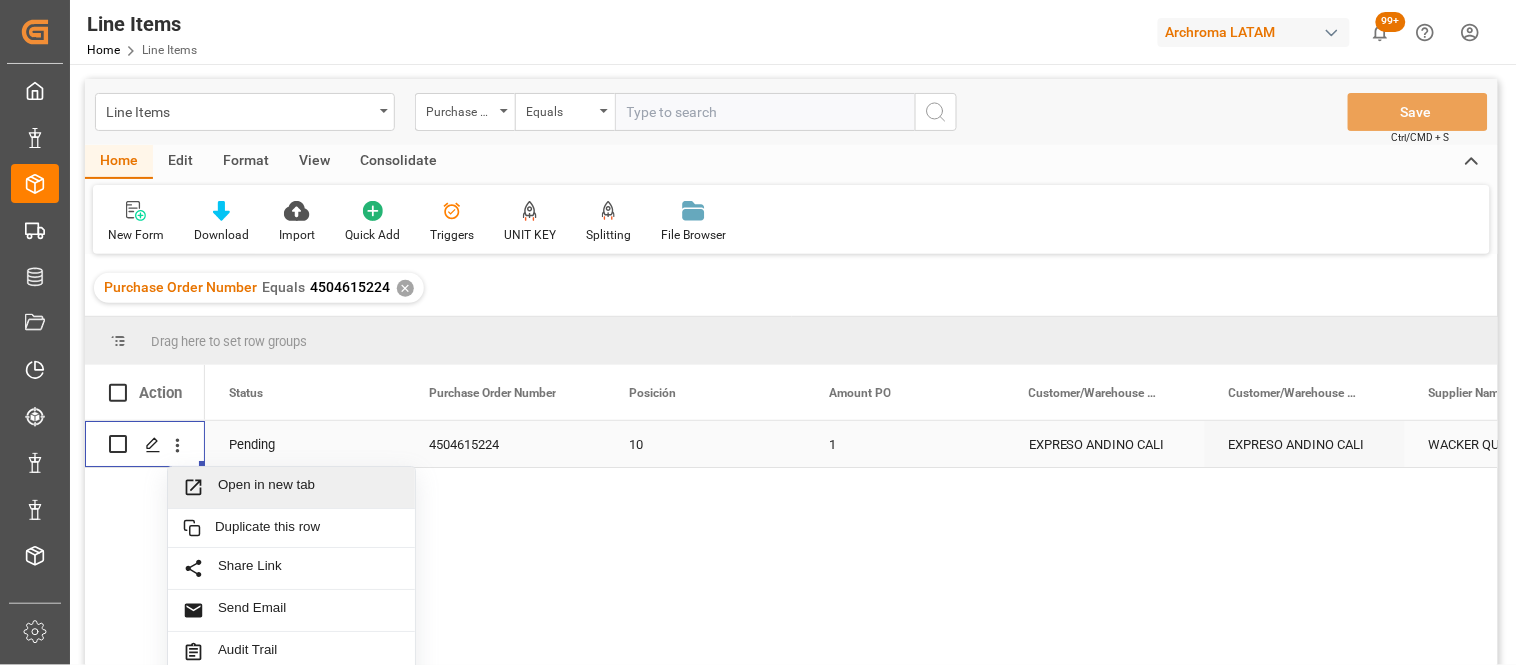 click on "Open in new tab" at bounding box center (309, 487) 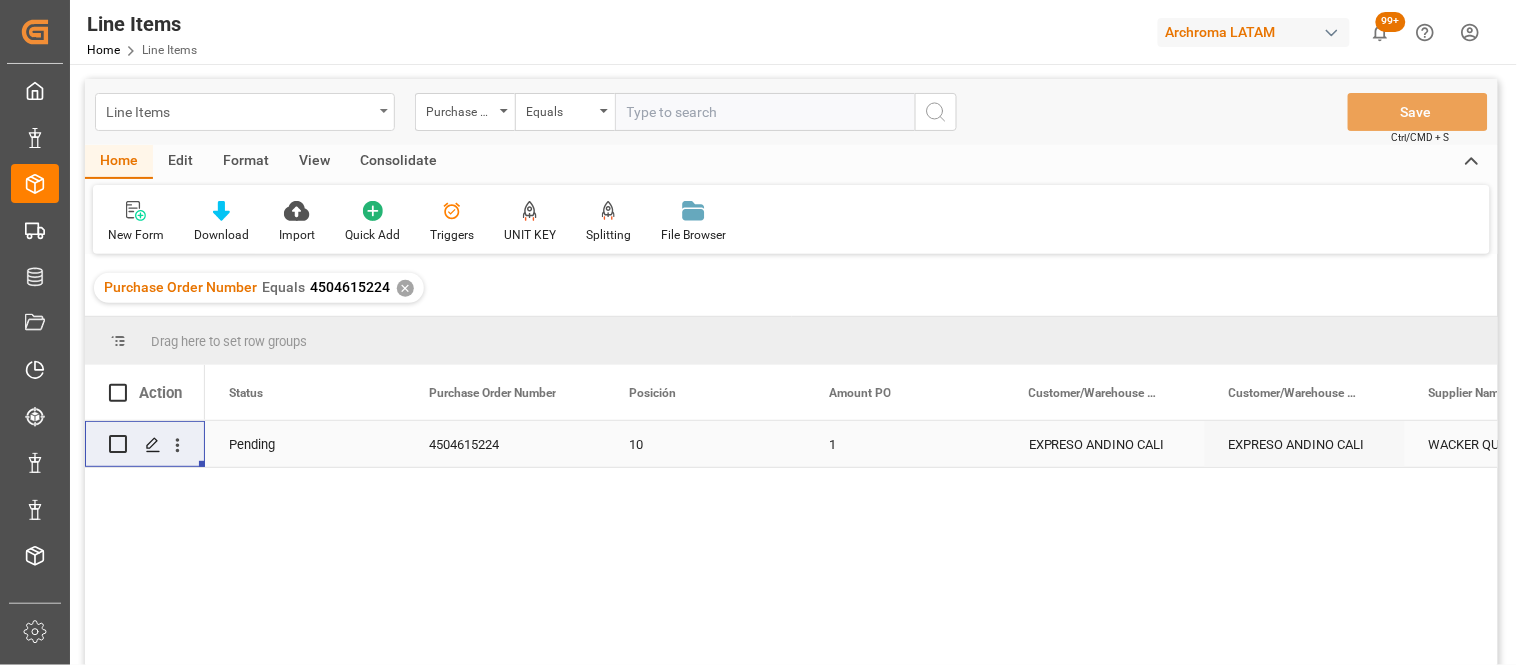 click on "Line Items" at bounding box center (239, 110) 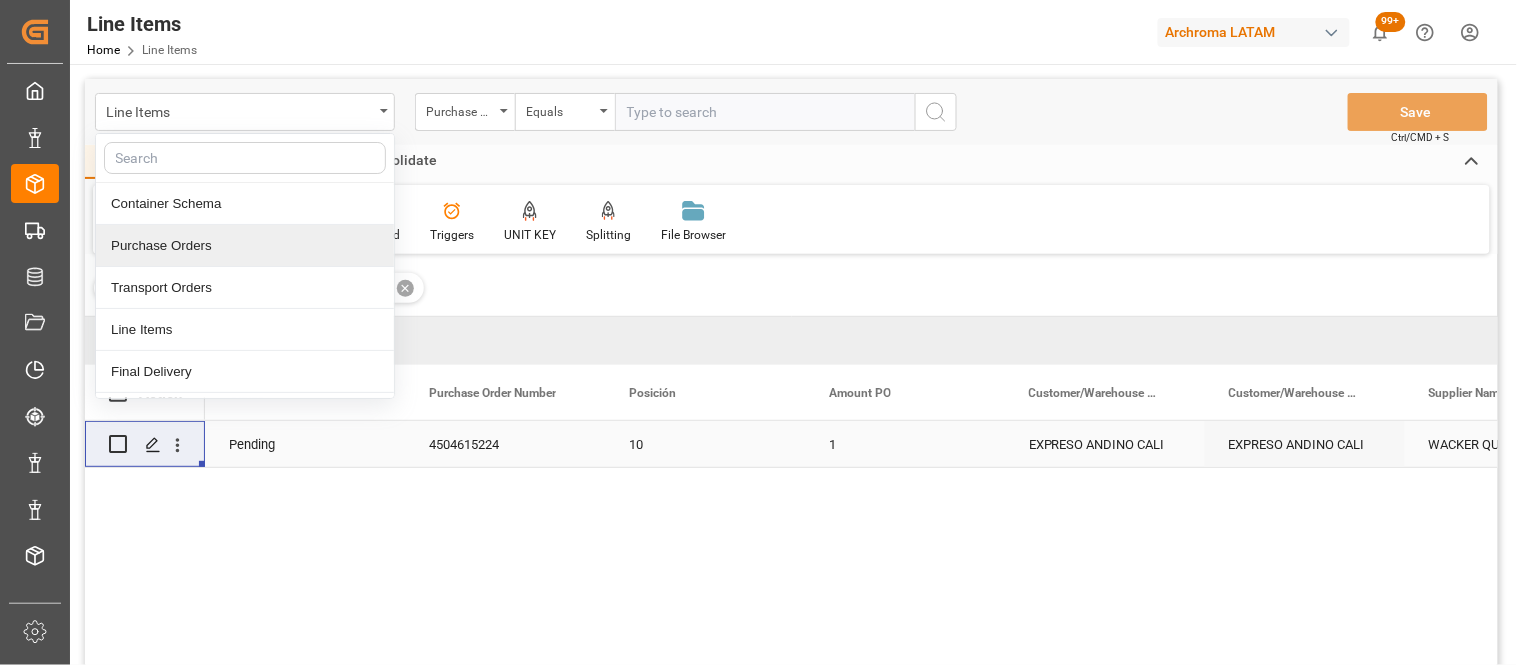 click on "Purchase Orders" at bounding box center [245, 246] 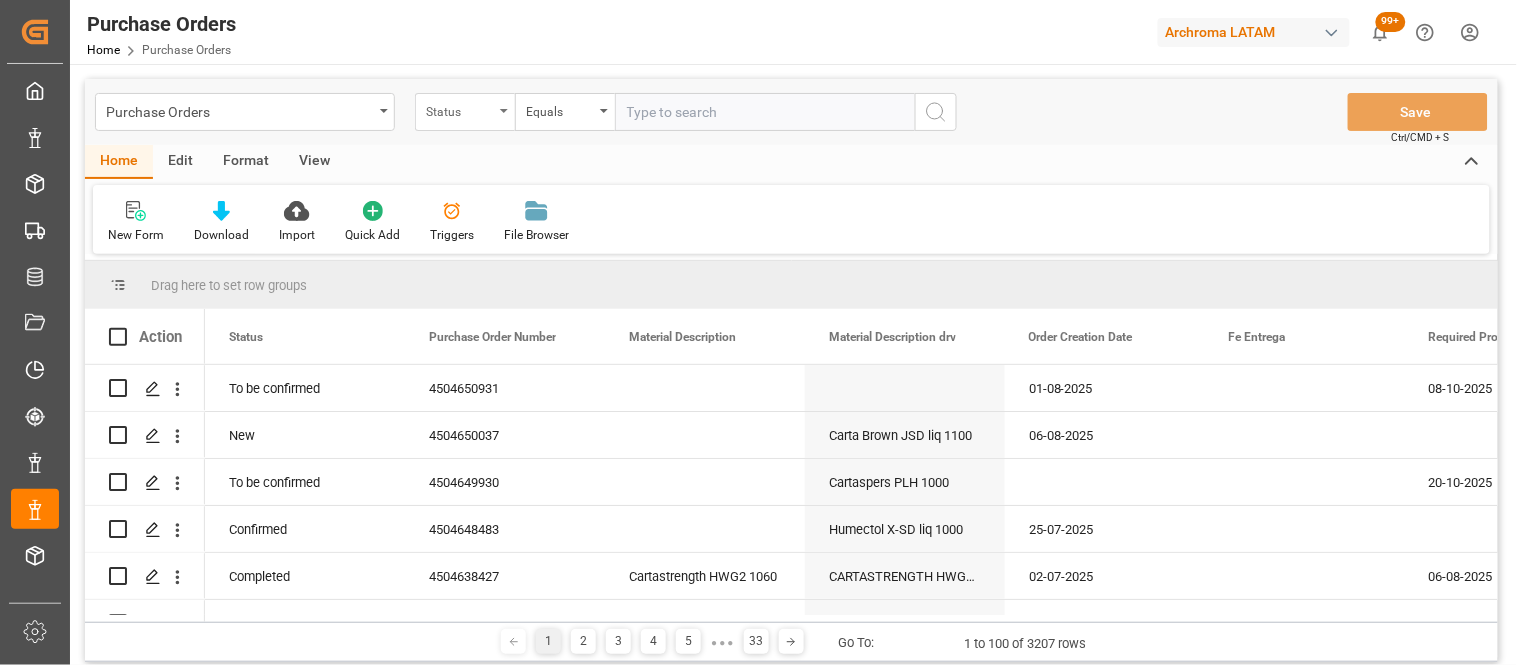 click on "Status" at bounding box center (460, 109) 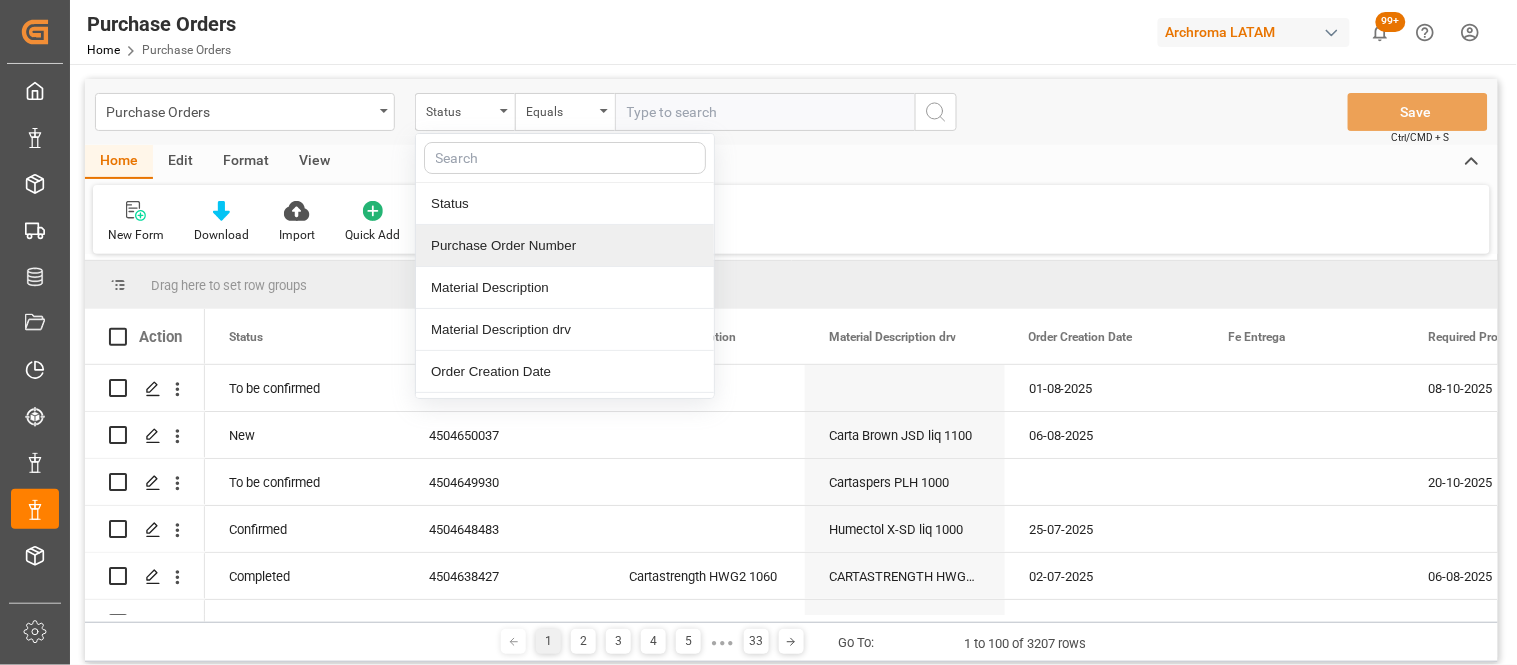 click on "Purchase Order Number" at bounding box center (565, 246) 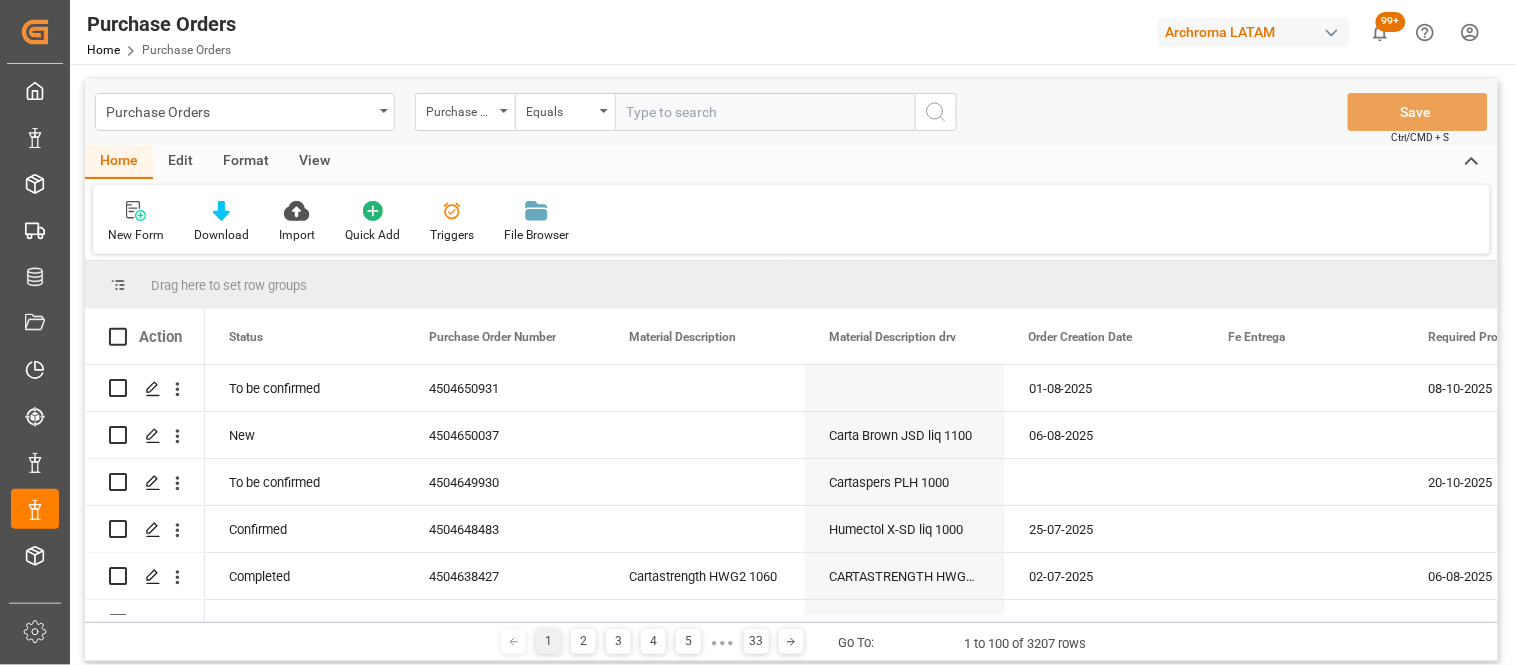 click at bounding box center (765, 112) 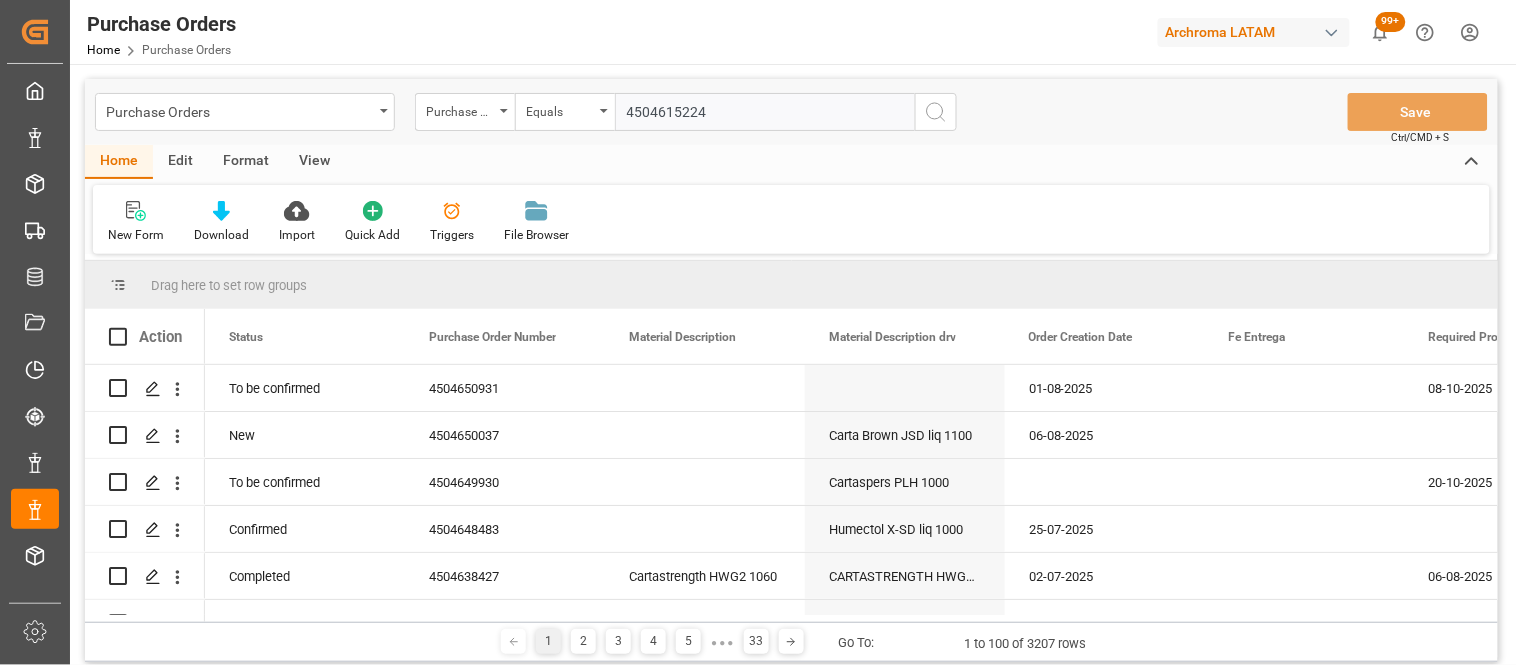 type 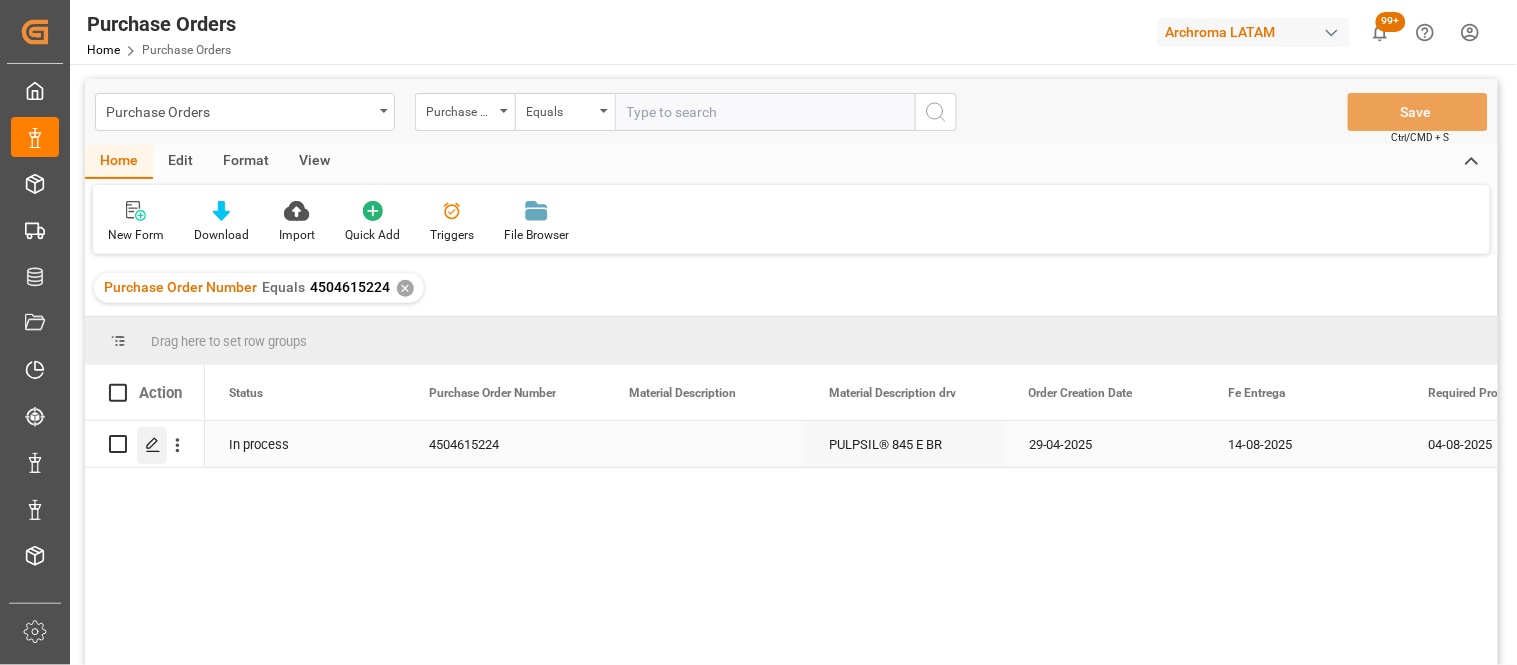 click at bounding box center [152, 445] 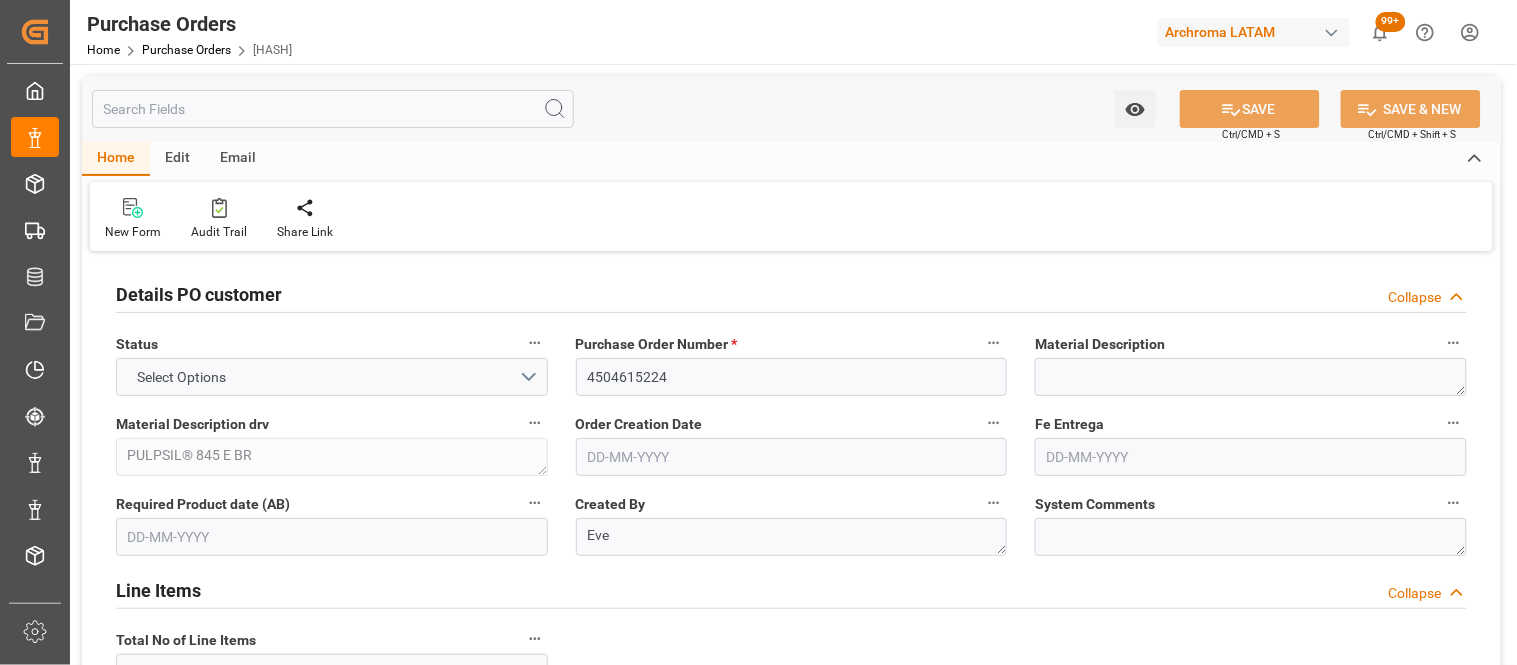 type on "1" 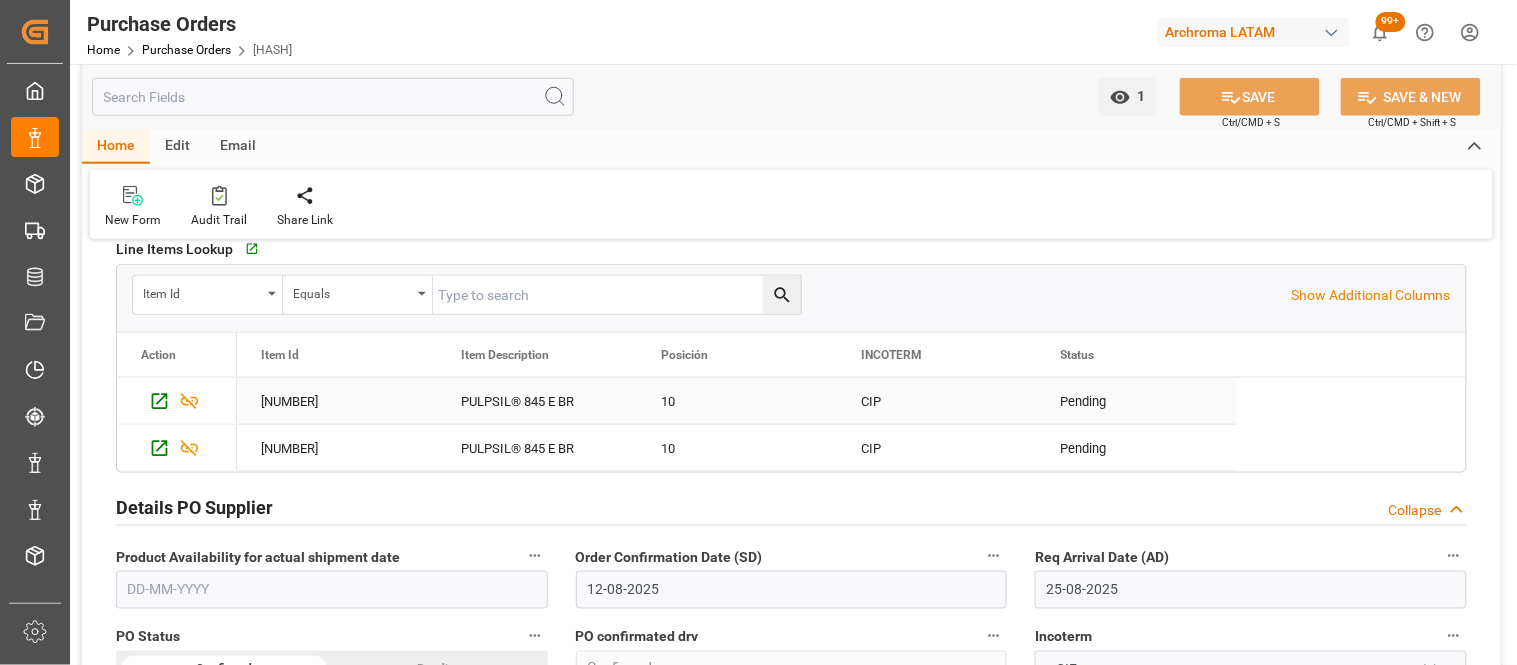 scroll, scrollTop: 470, scrollLeft: 0, axis: vertical 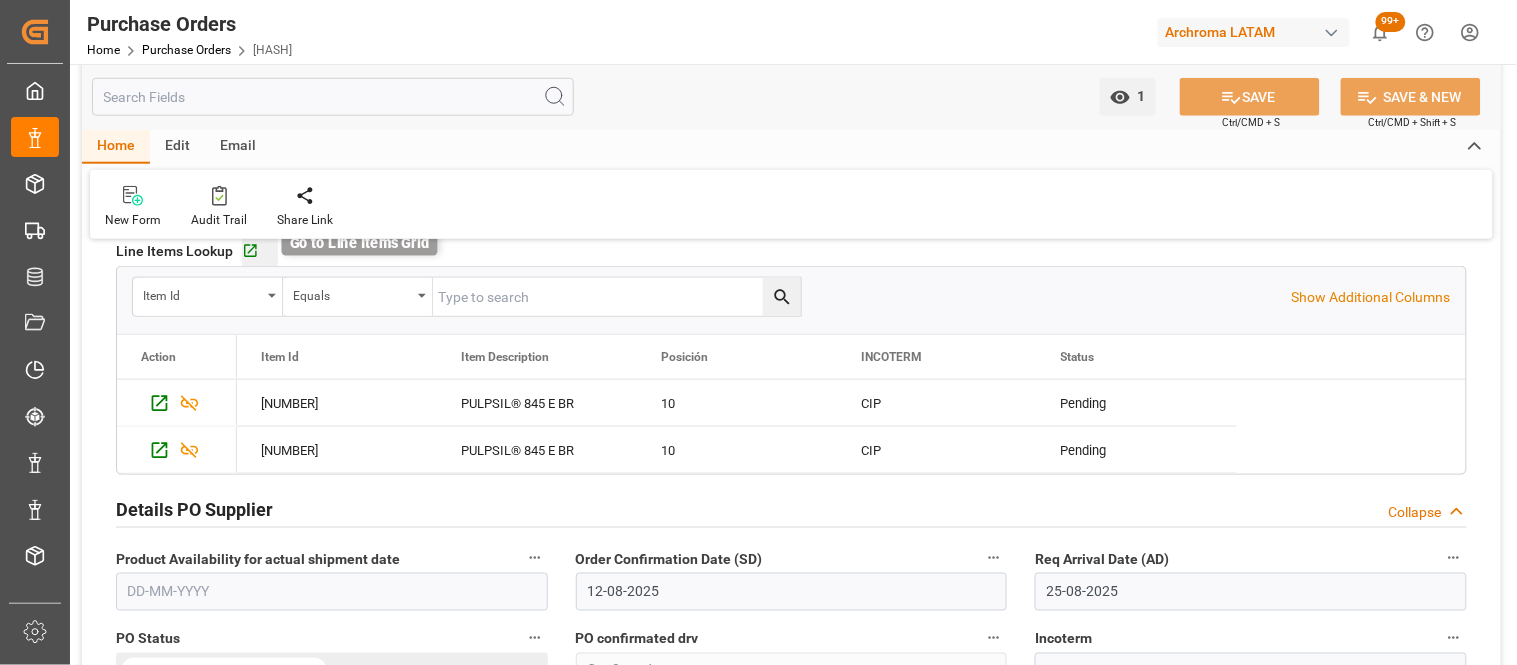 click 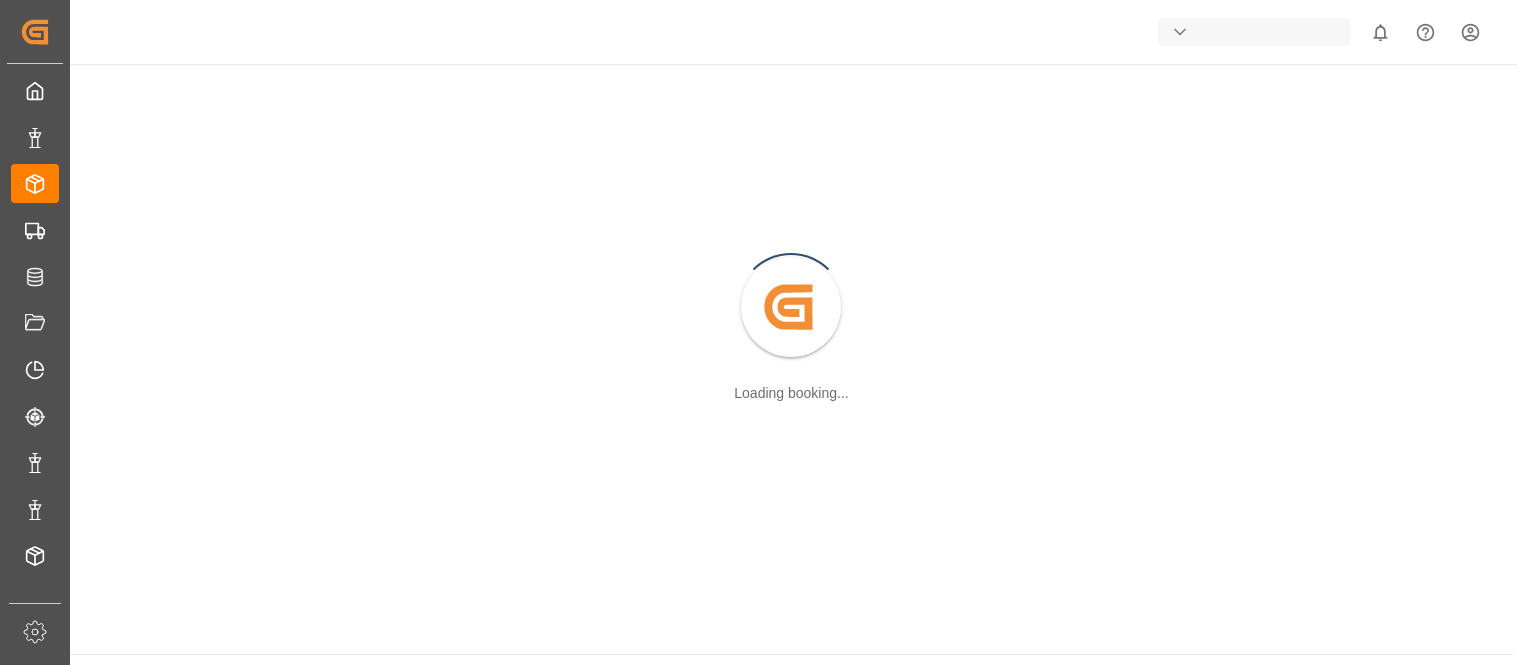 scroll, scrollTop: 0, scrollLeft: 0, axis: both 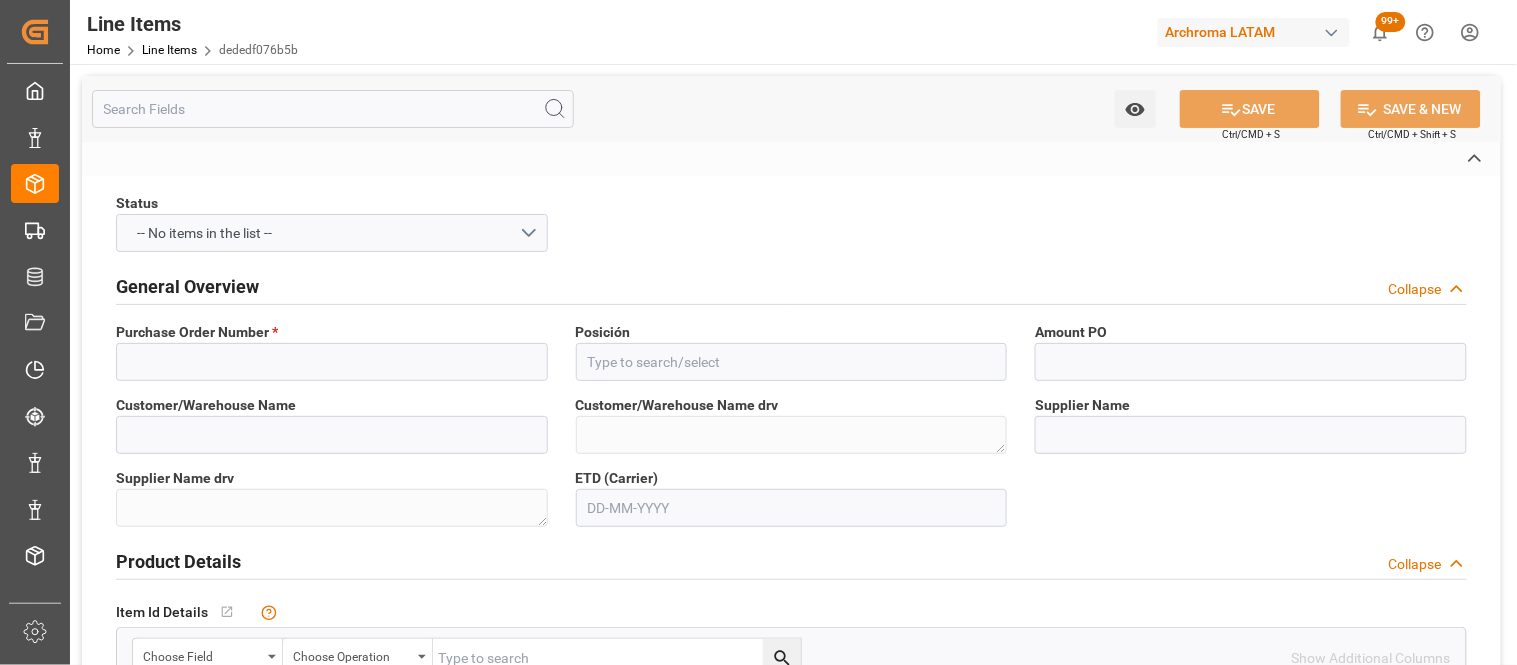 type on "4504615224" 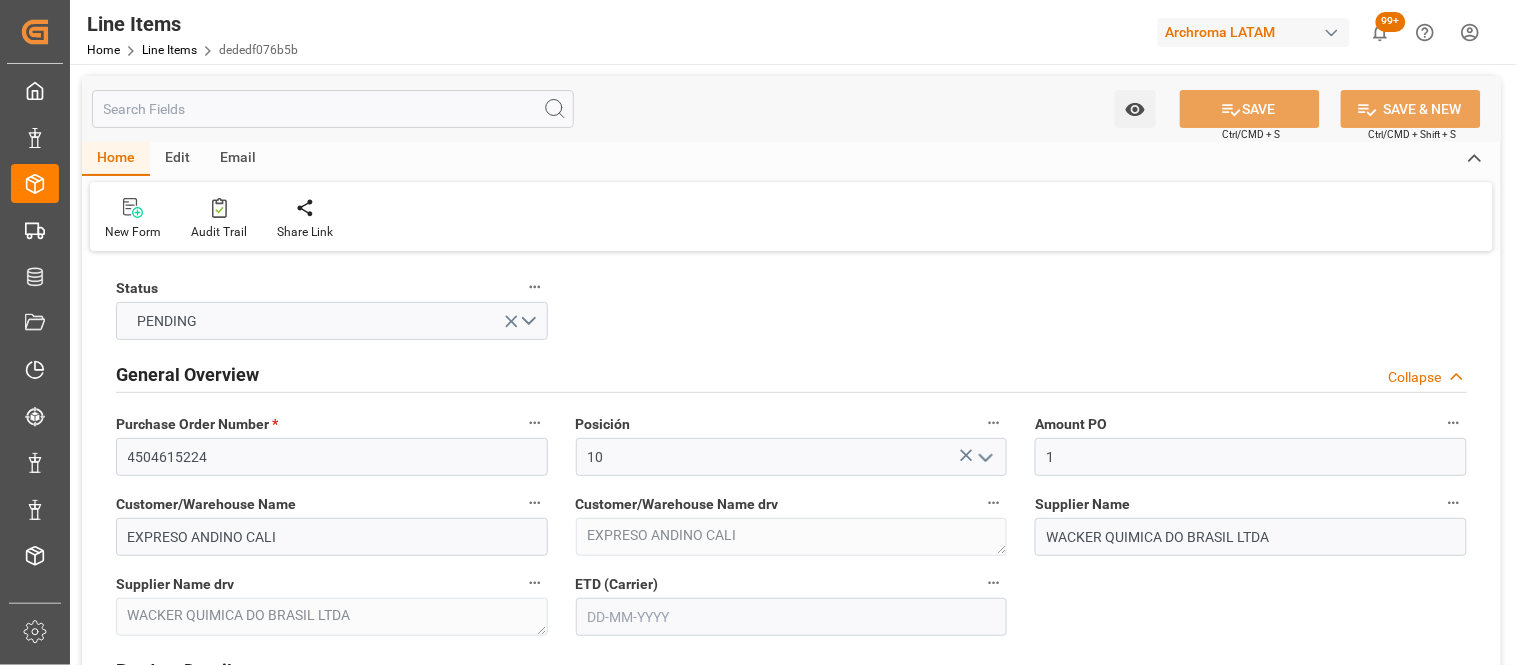 type on "1" 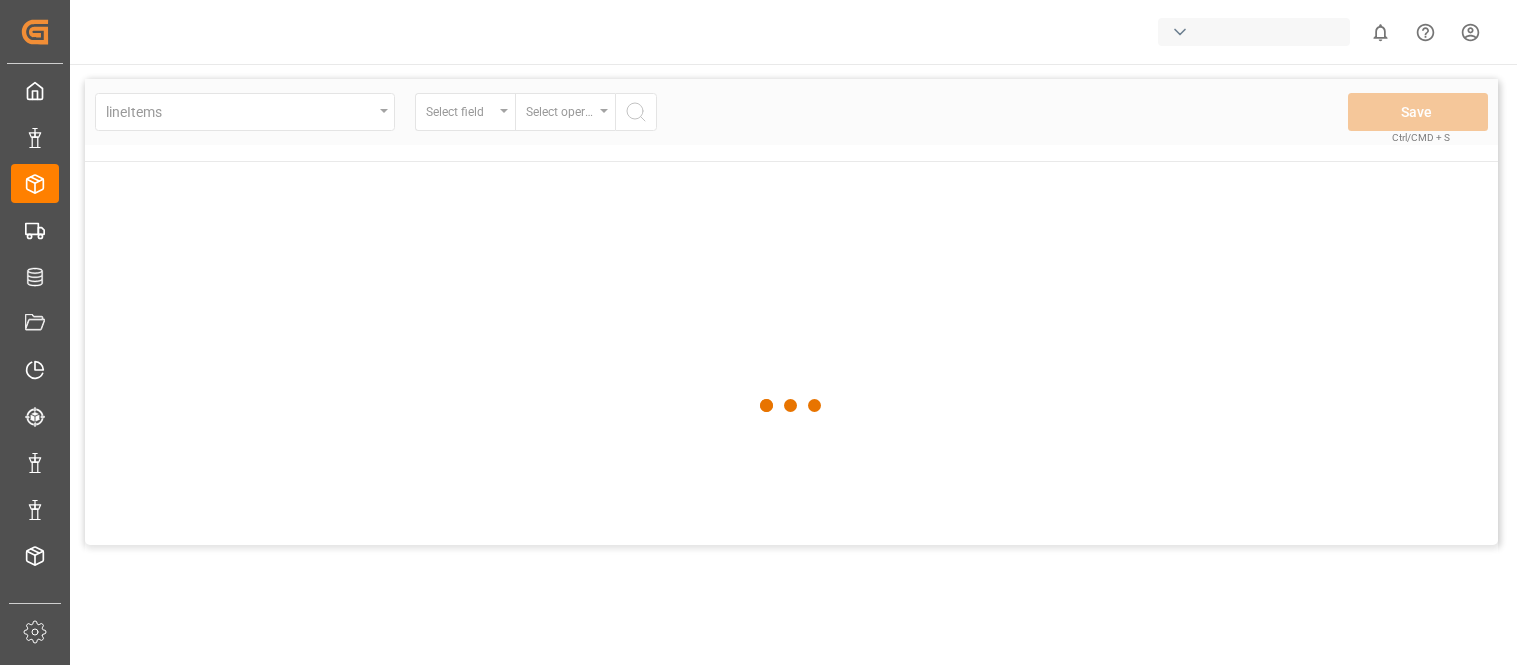 scroll, scrollTop: 0, scrollLeft: 0, axis: both 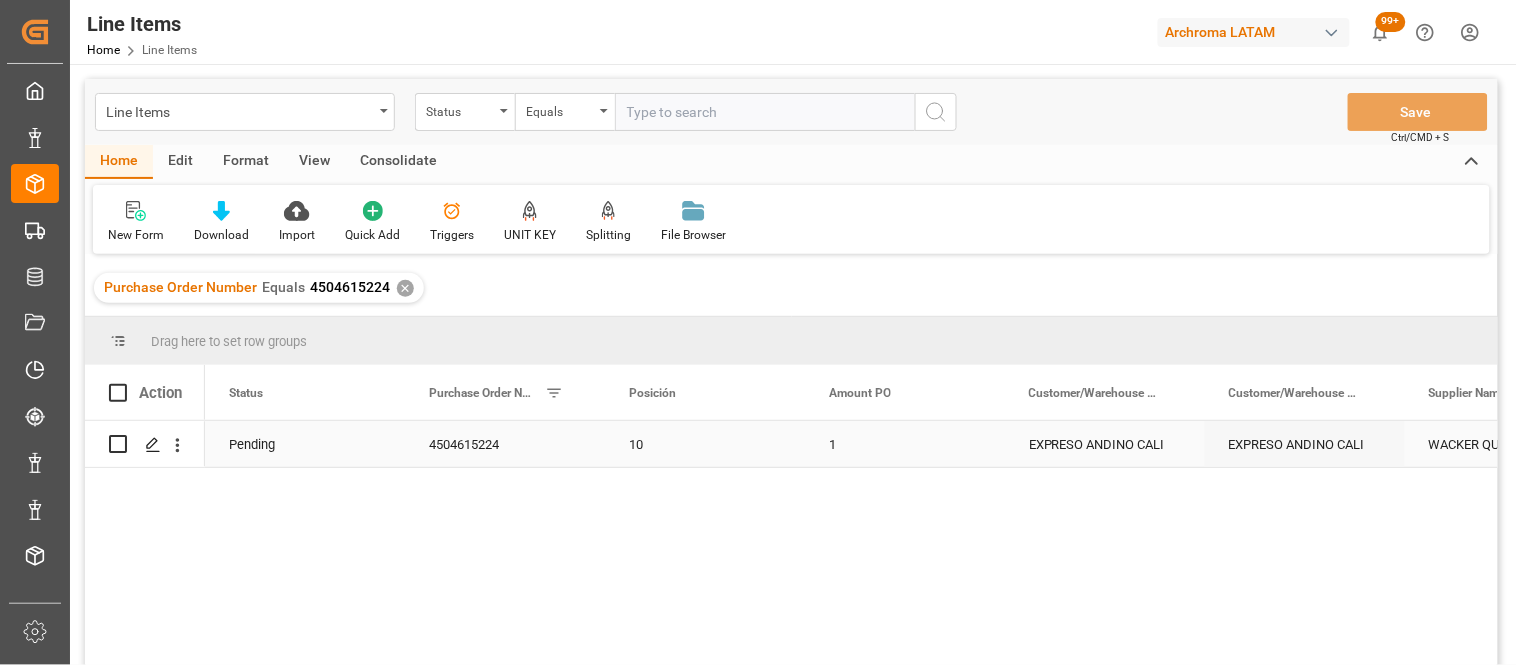 click on "EXPRESO ANDINO CALI" at bounding box center (1305, 444) 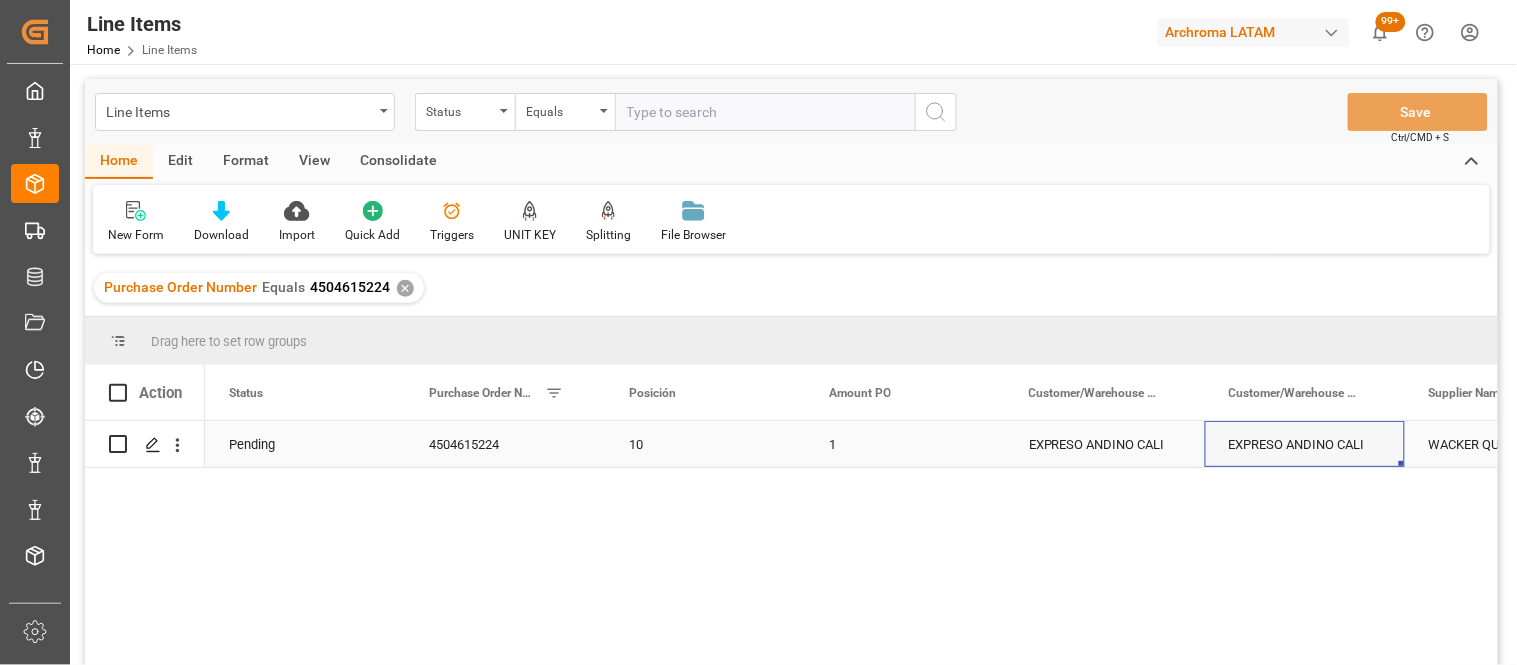 scroll, scrollTop: 0, scrollLeft: 113, axis: horizontal 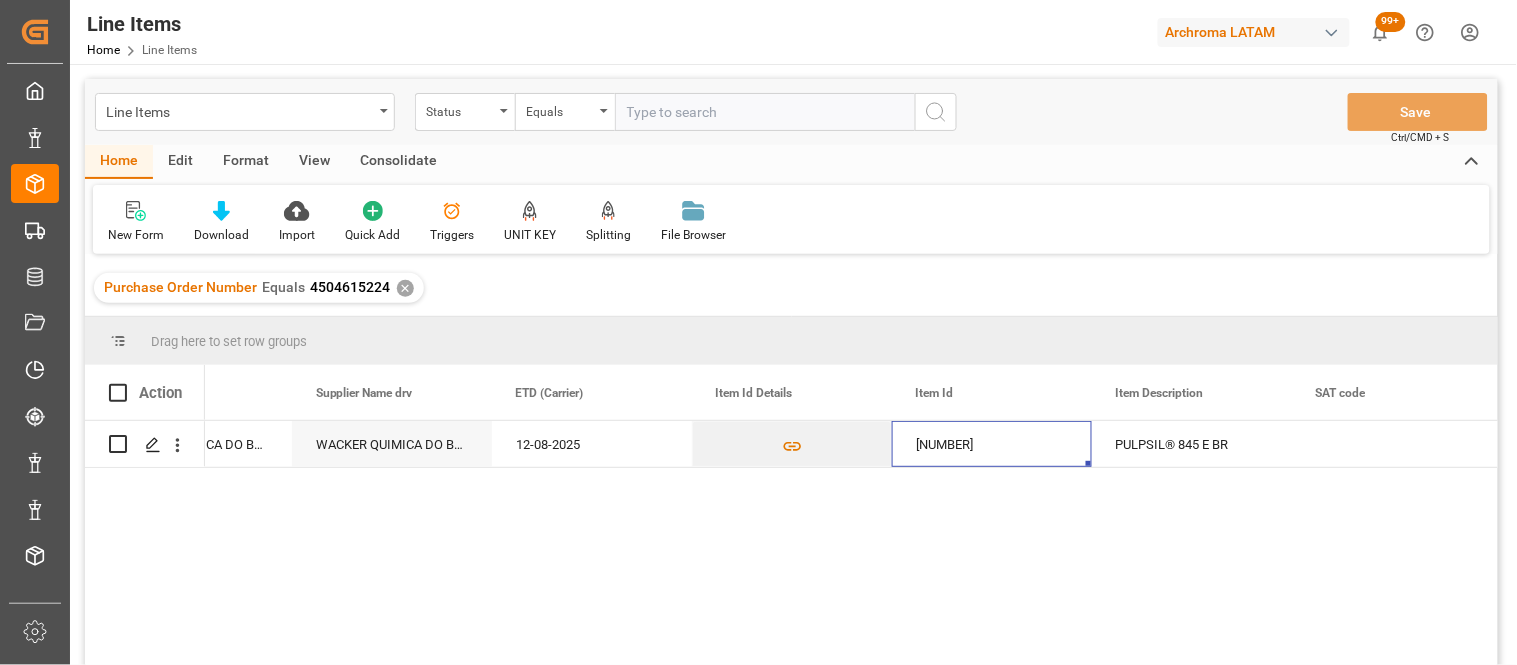 click on "✕" at bounding box center [405, 288] 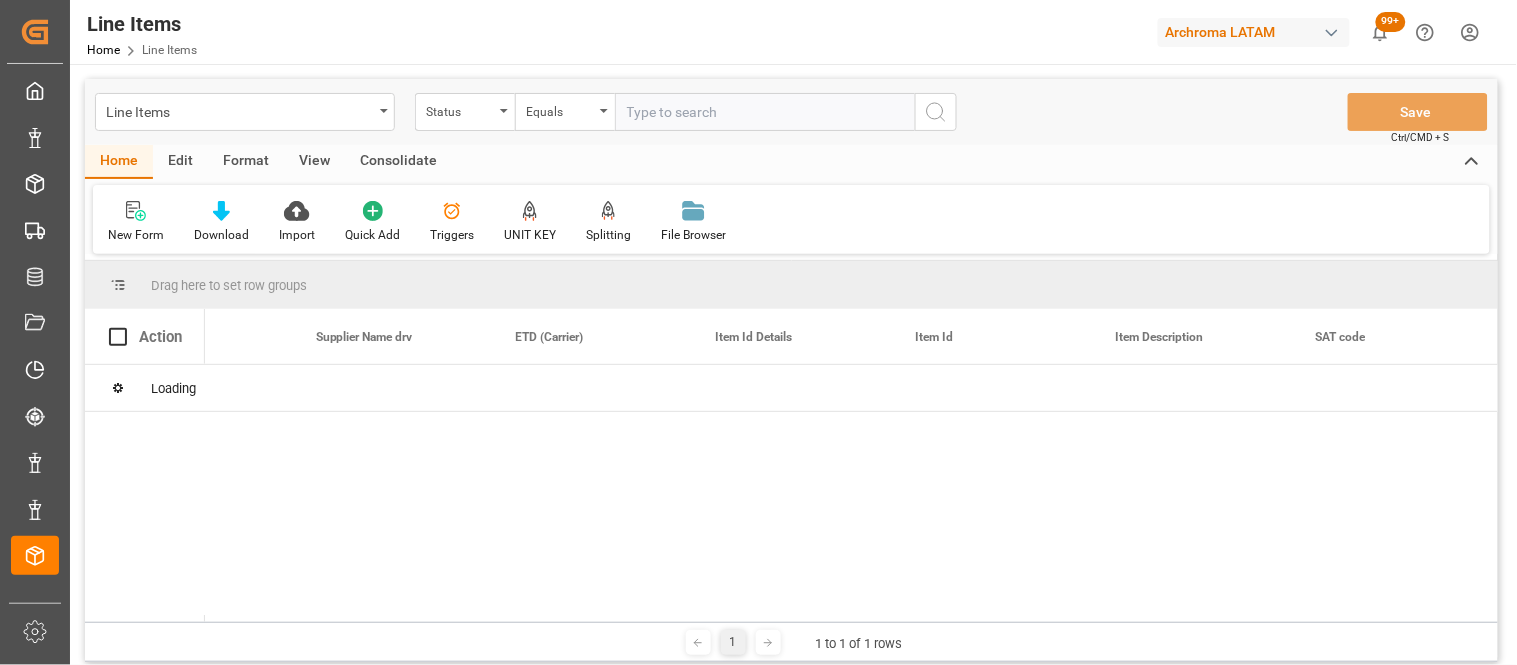 click on "Line Items" at bounding box center [245, 112] 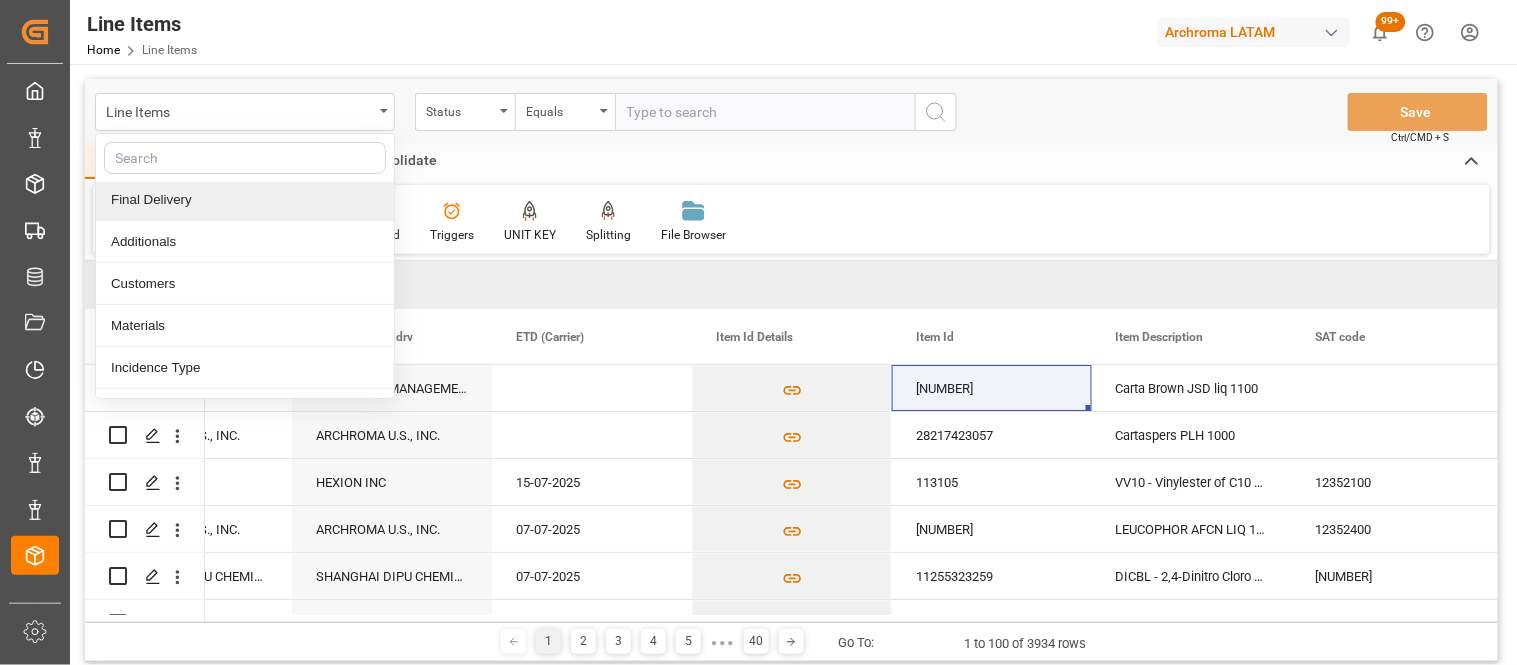 scroll, scrollTop: 173, scrollLeft: 0, axis: vertical 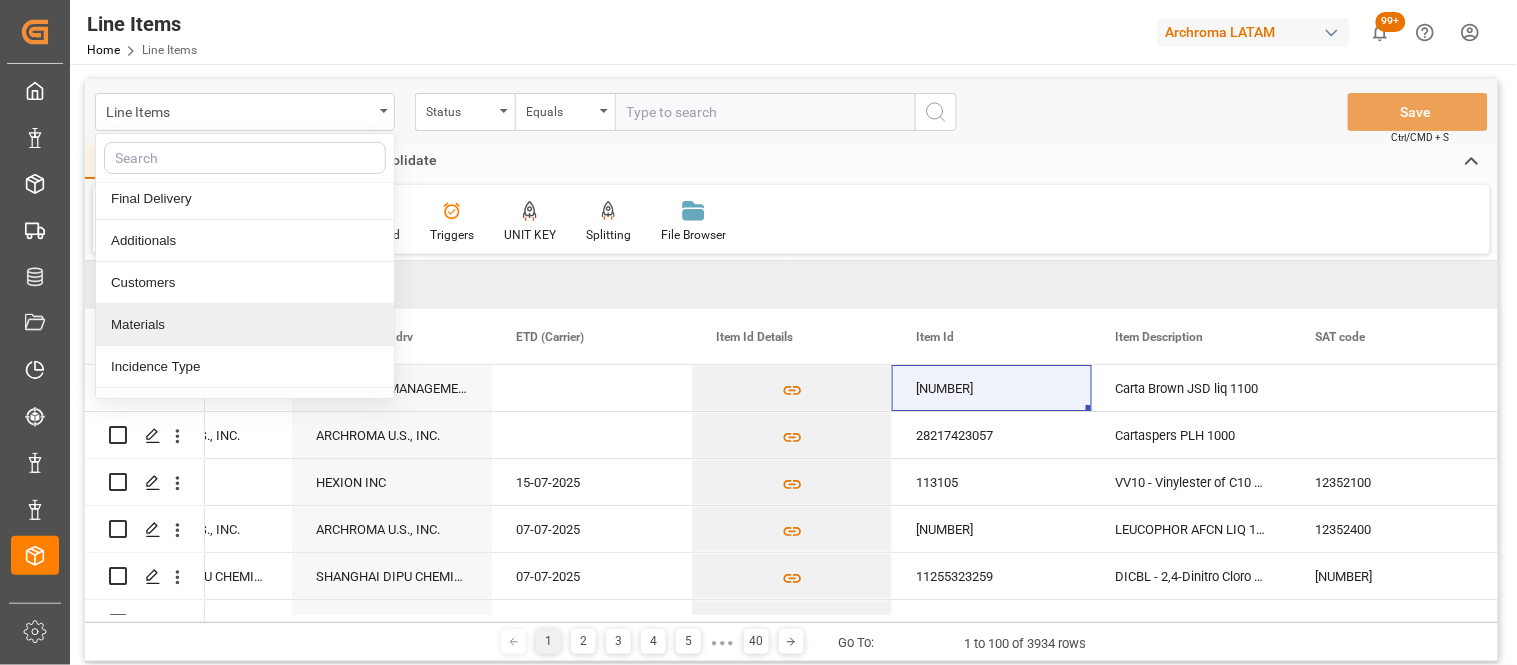 click on "Materials" at bounding box center [245, 325] 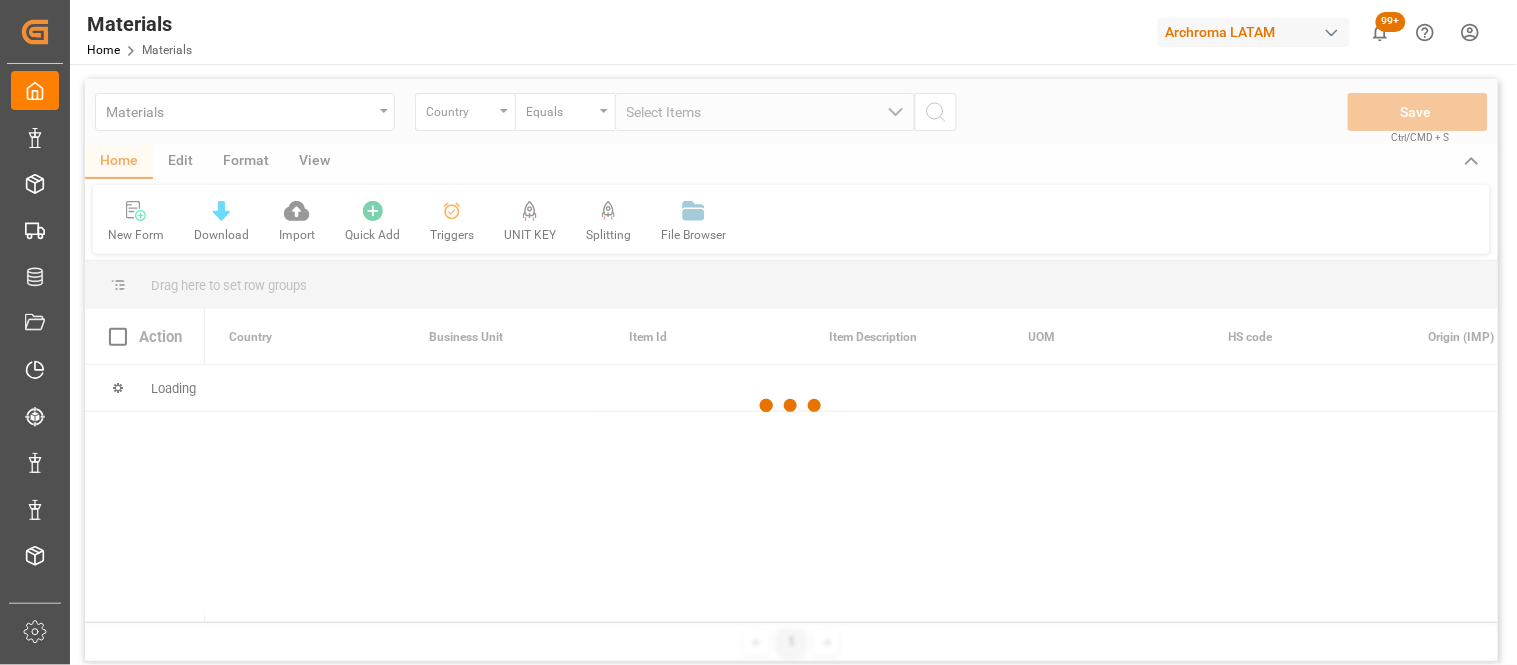 scroll, scrollTop: 0, scrollLeft: 0, axis: both 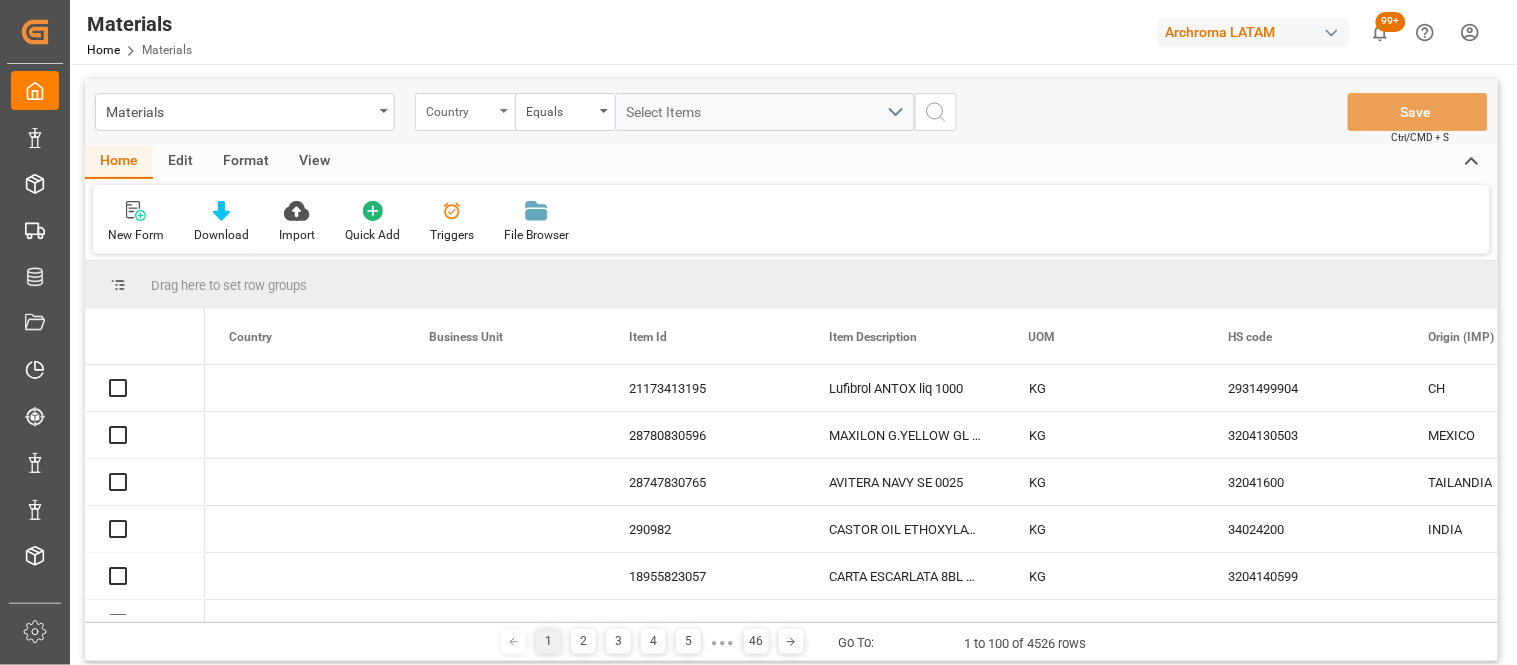 click on "Country" at bounding box center (460, 109) 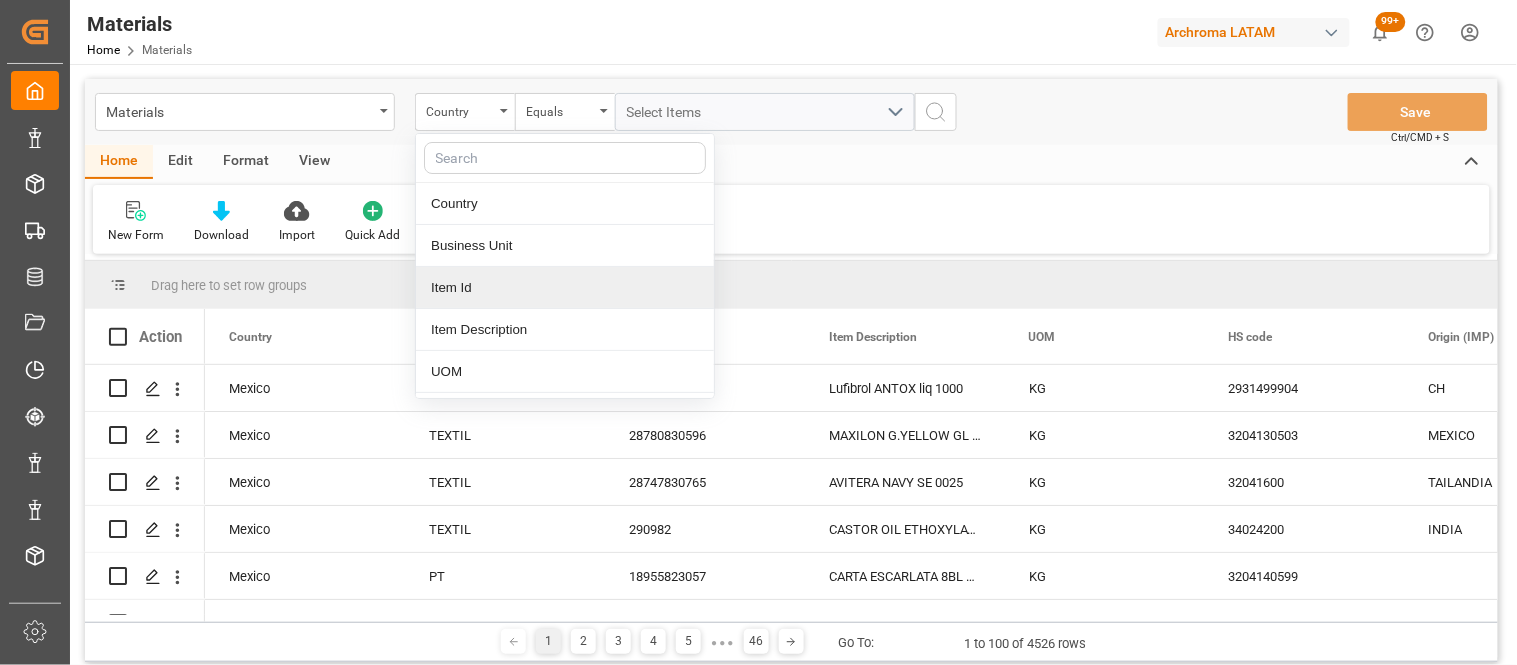 click on "Item Id" at bounding box center [565, 288] 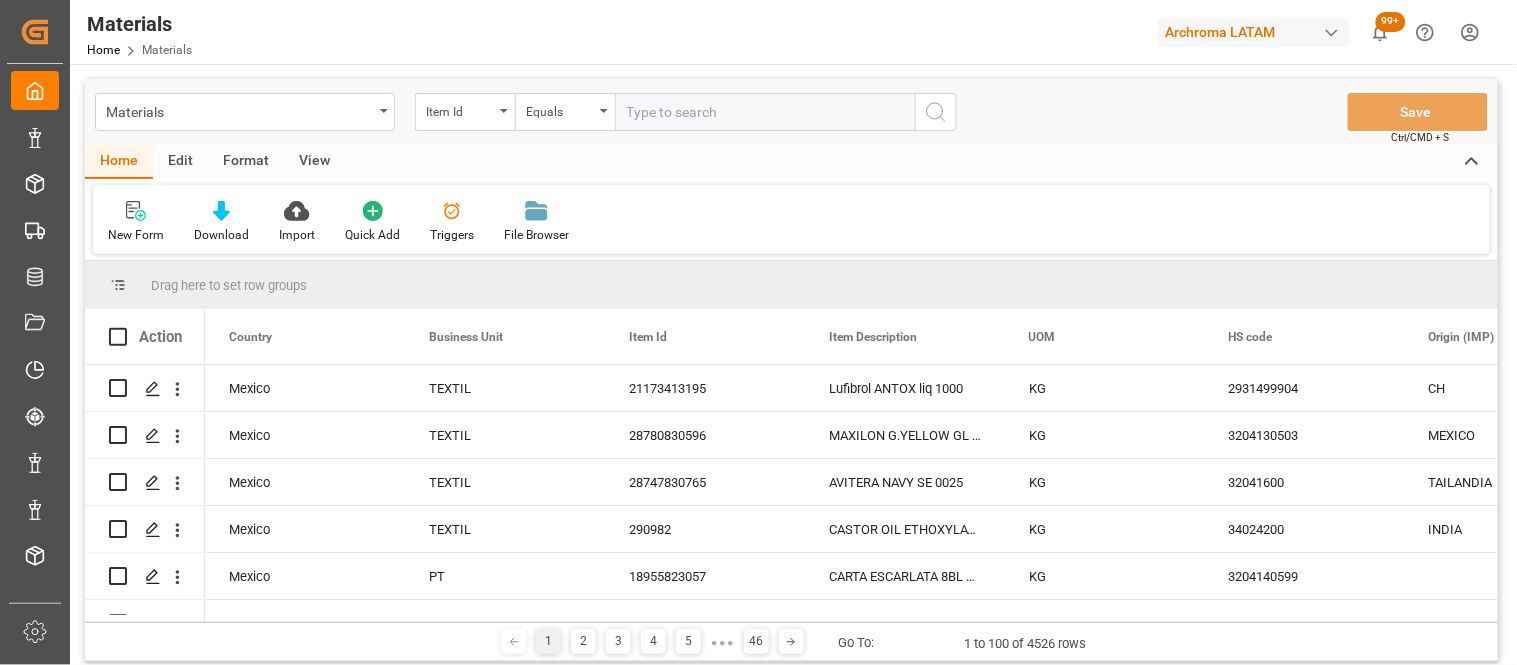 click at bounding box center (765, 112) 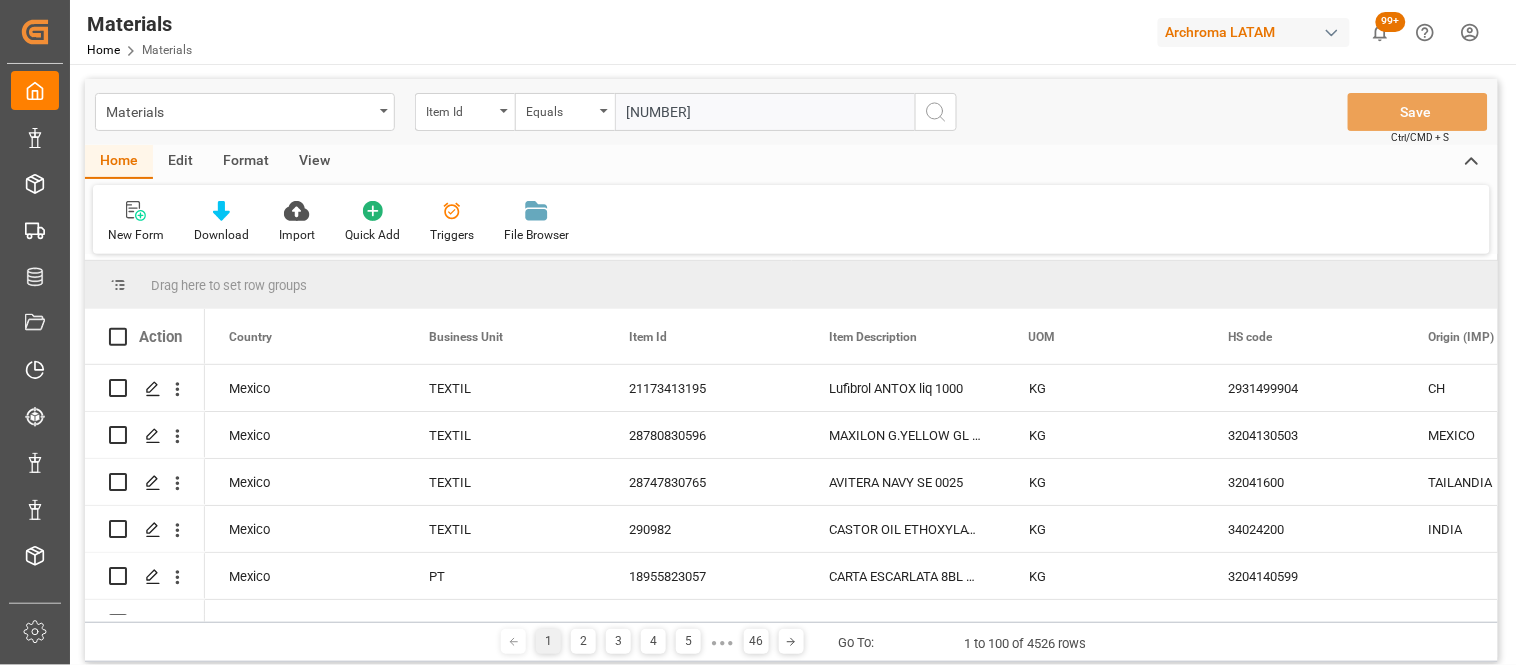 type 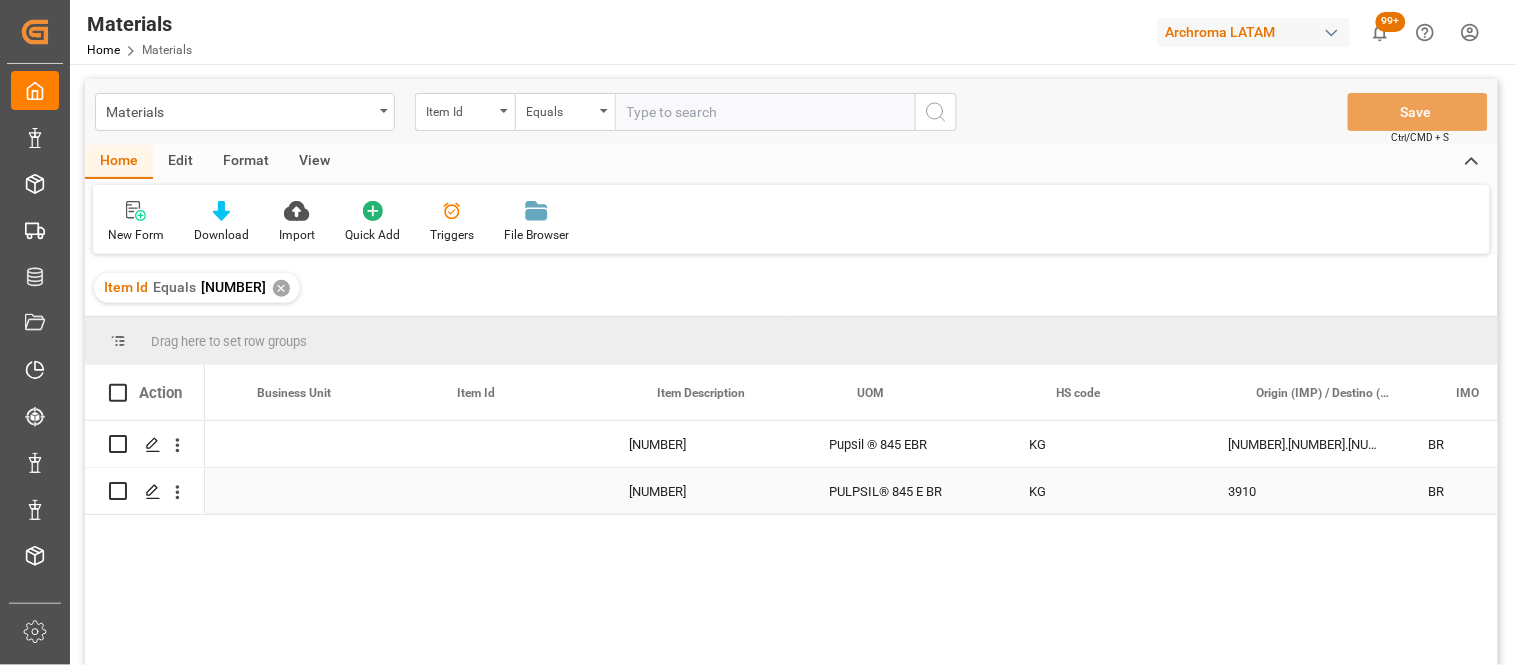 scroll, scrollTop: 0, scrollLeft: 501, axis: horizontal 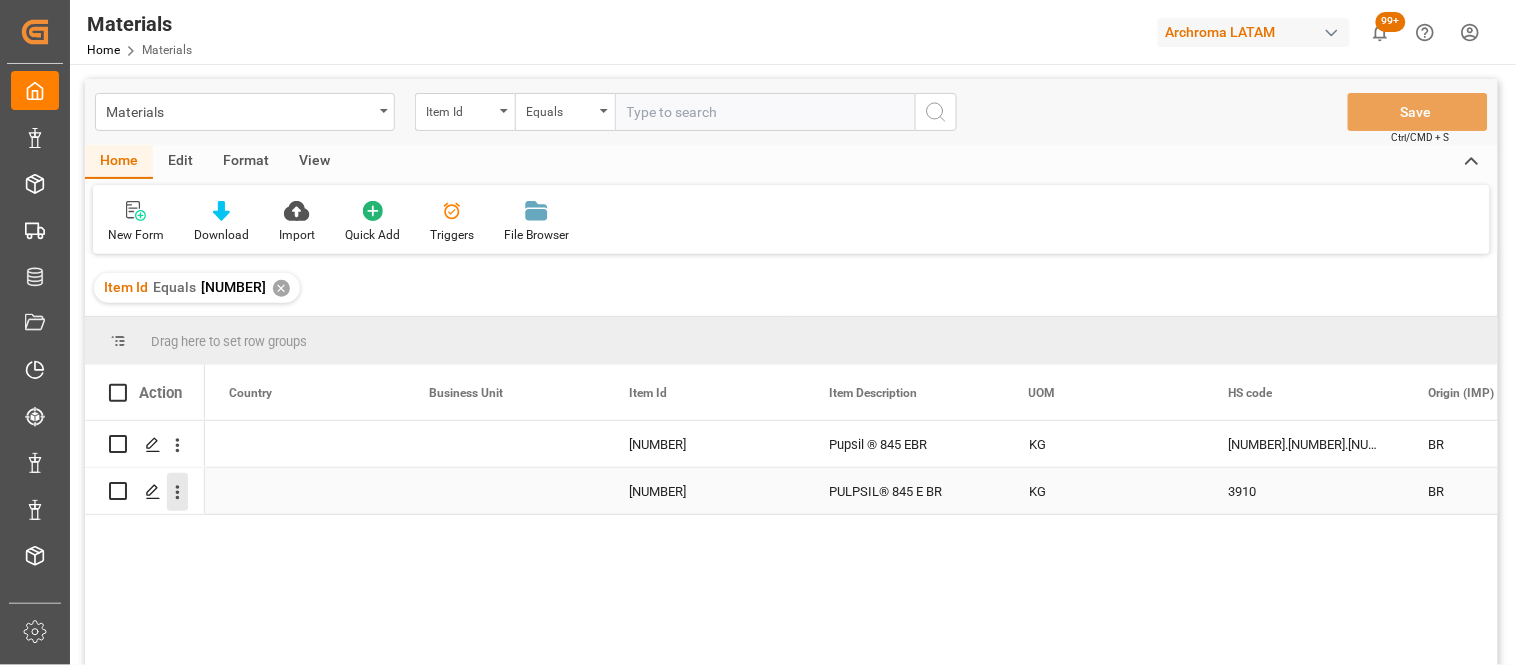 click 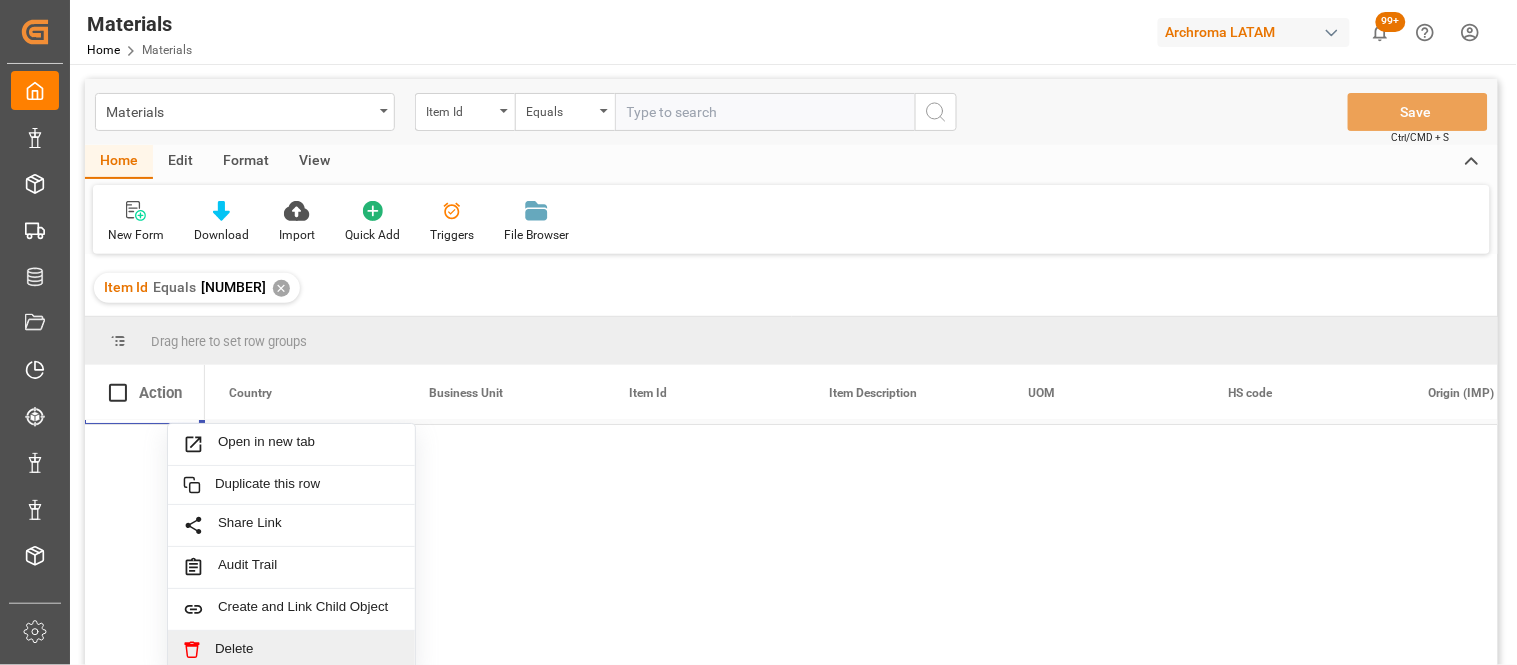 click on "Delete" at bounding box center [291, 650] 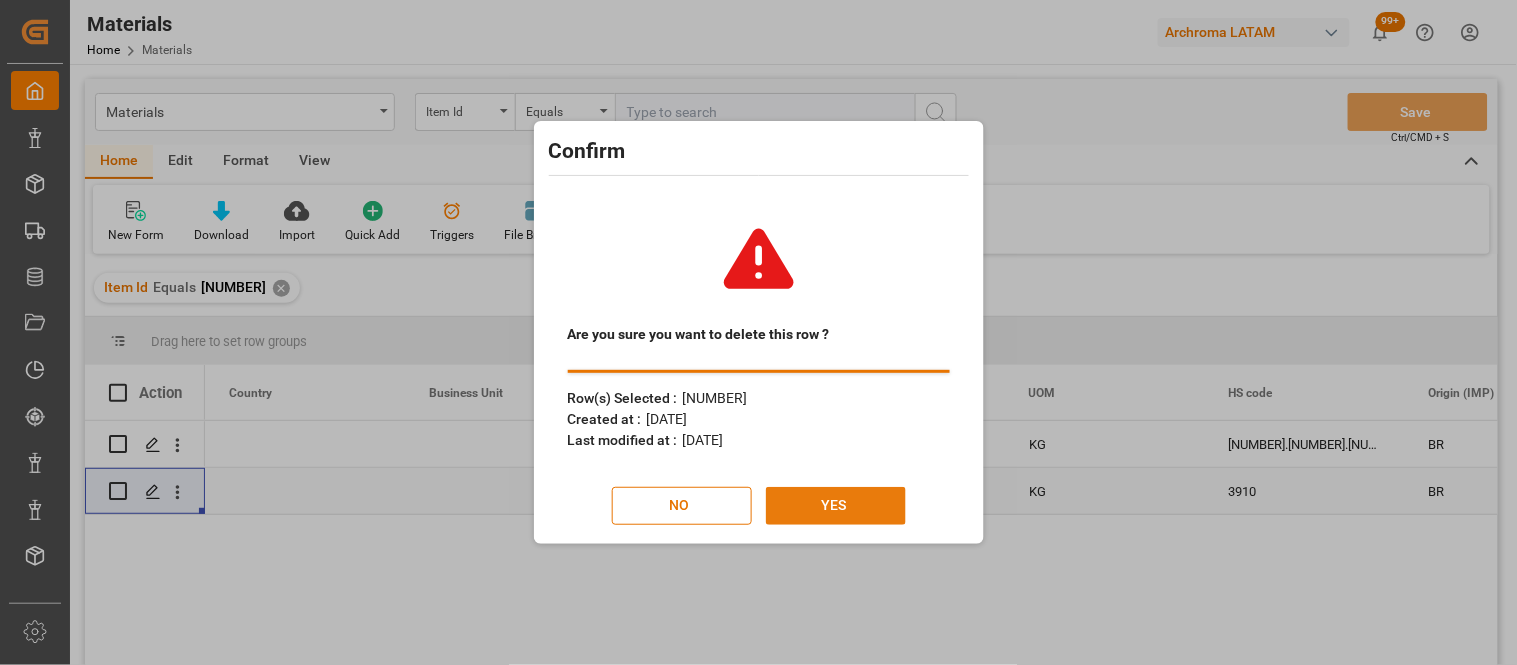 click on "YES" at bounding box center [836, 506] 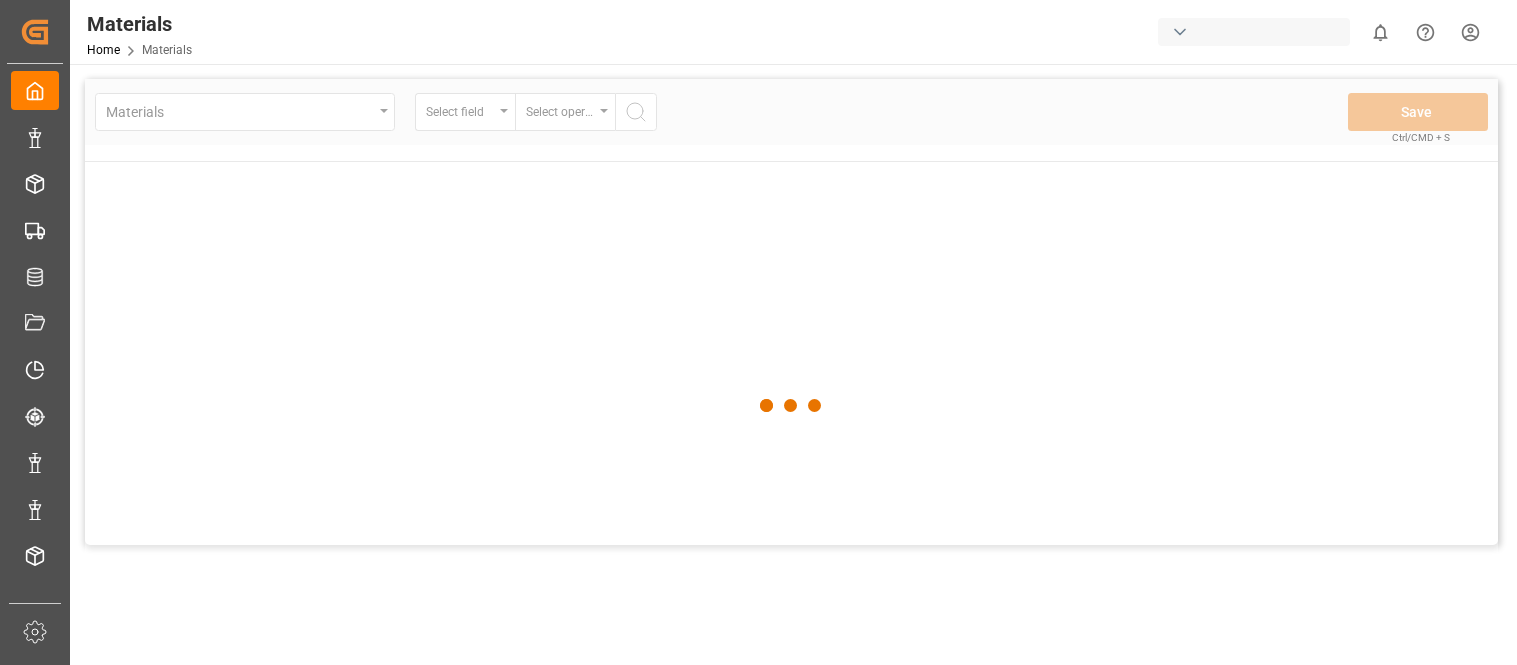 scroll, scrollTop: 0, scrollLeft: 0, axis: both 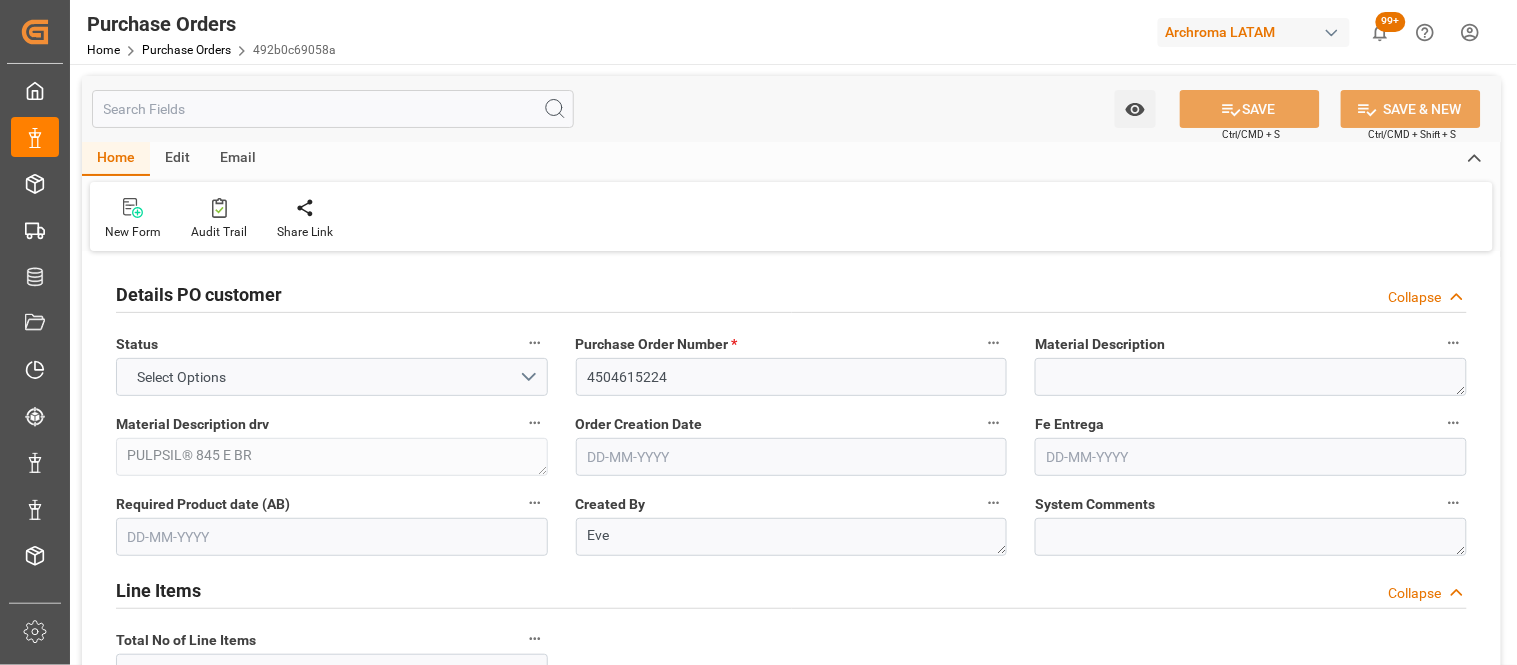 type on "1" 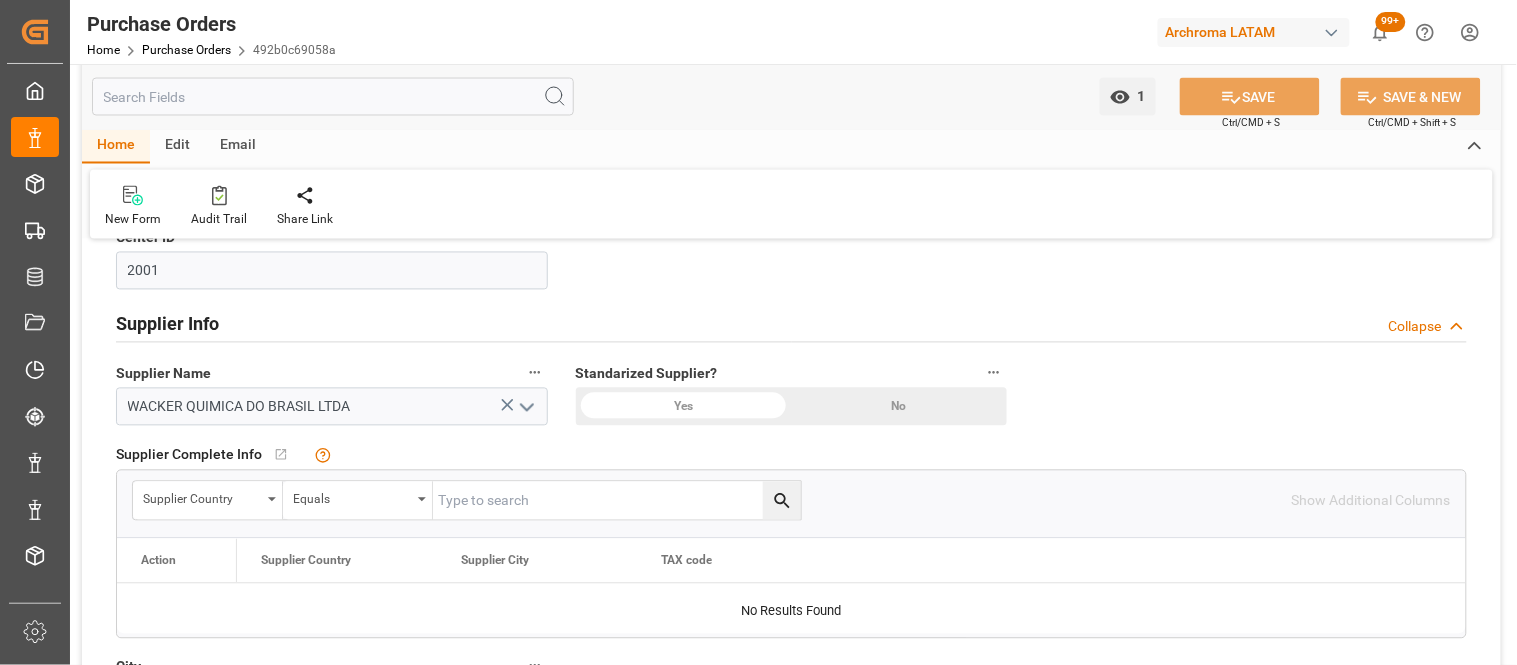 scroll, scrollTop: 905, scrollLeft: 0, axis: vertical 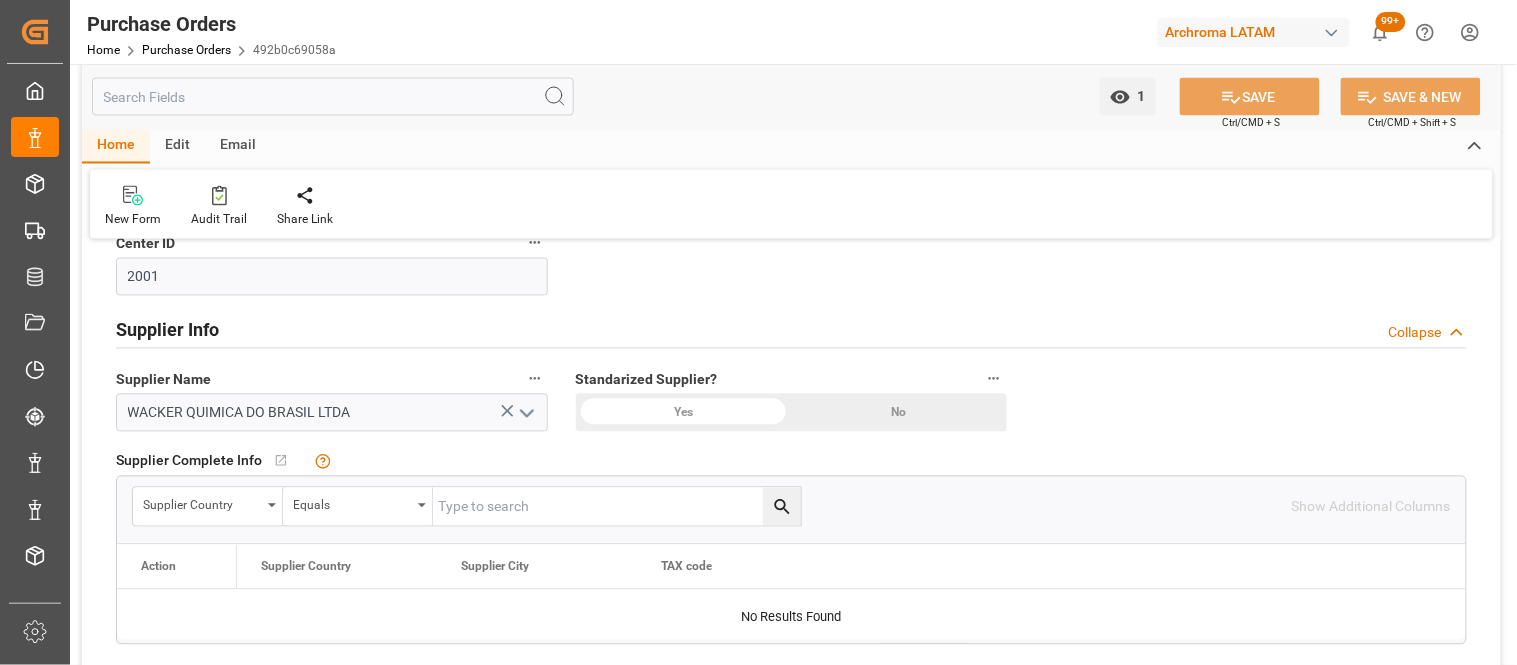 click 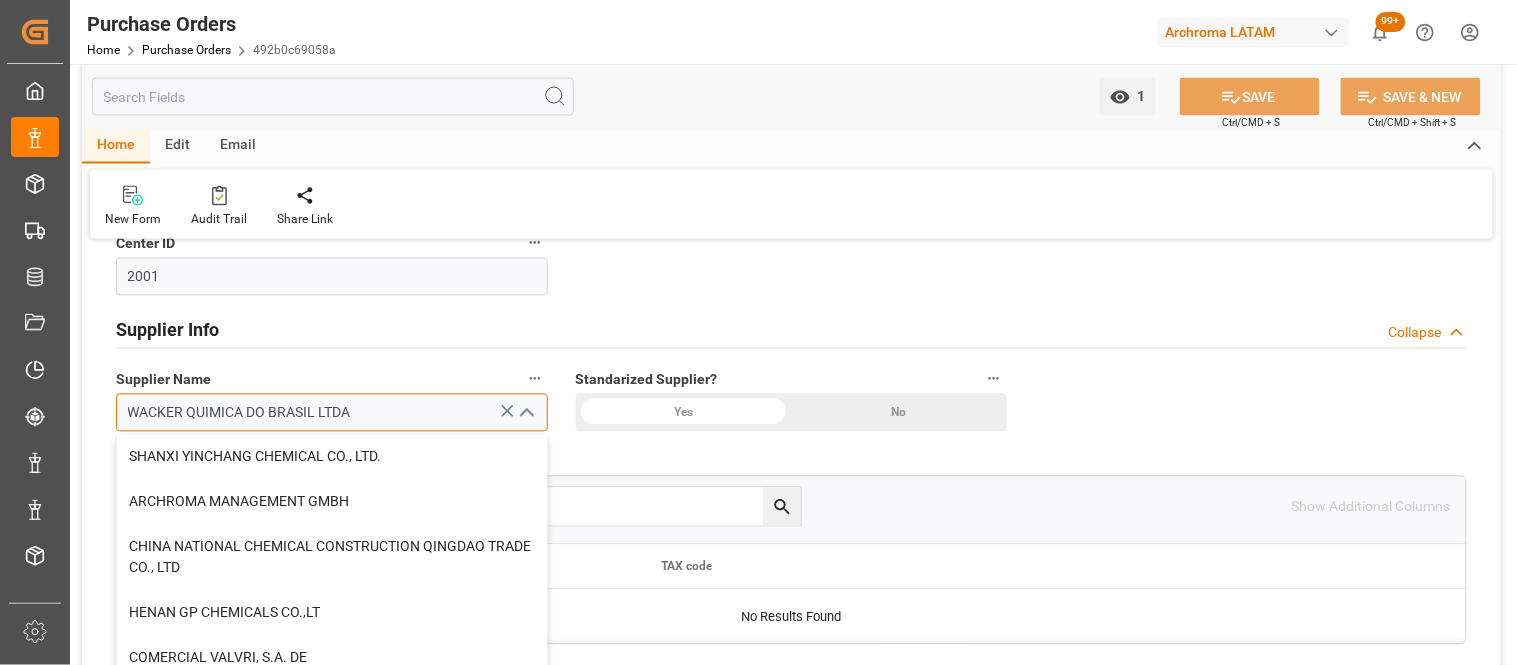 click on "WACKER QUIMICA DO BRASIL LTDA" at bounding box center (332, 413) 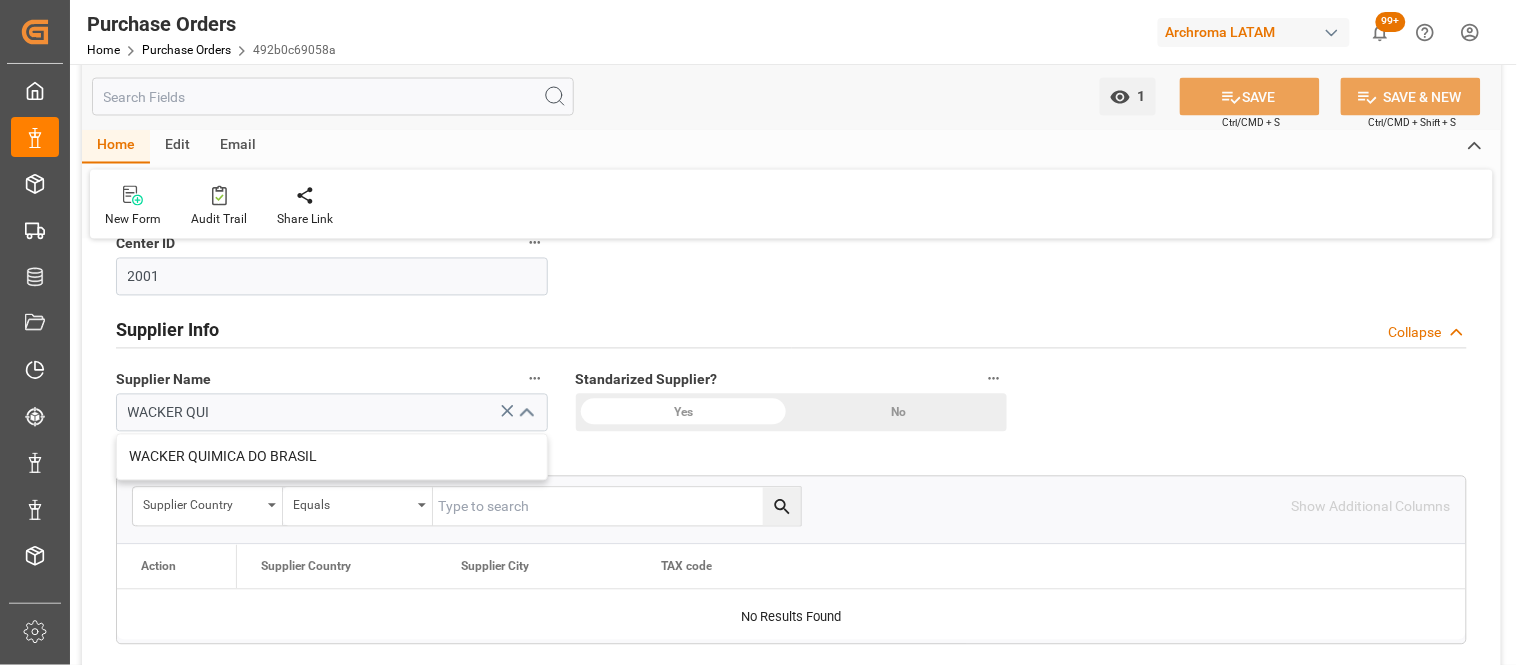 click on "Supplier Info Collapse" at bounding box center [791, 329] 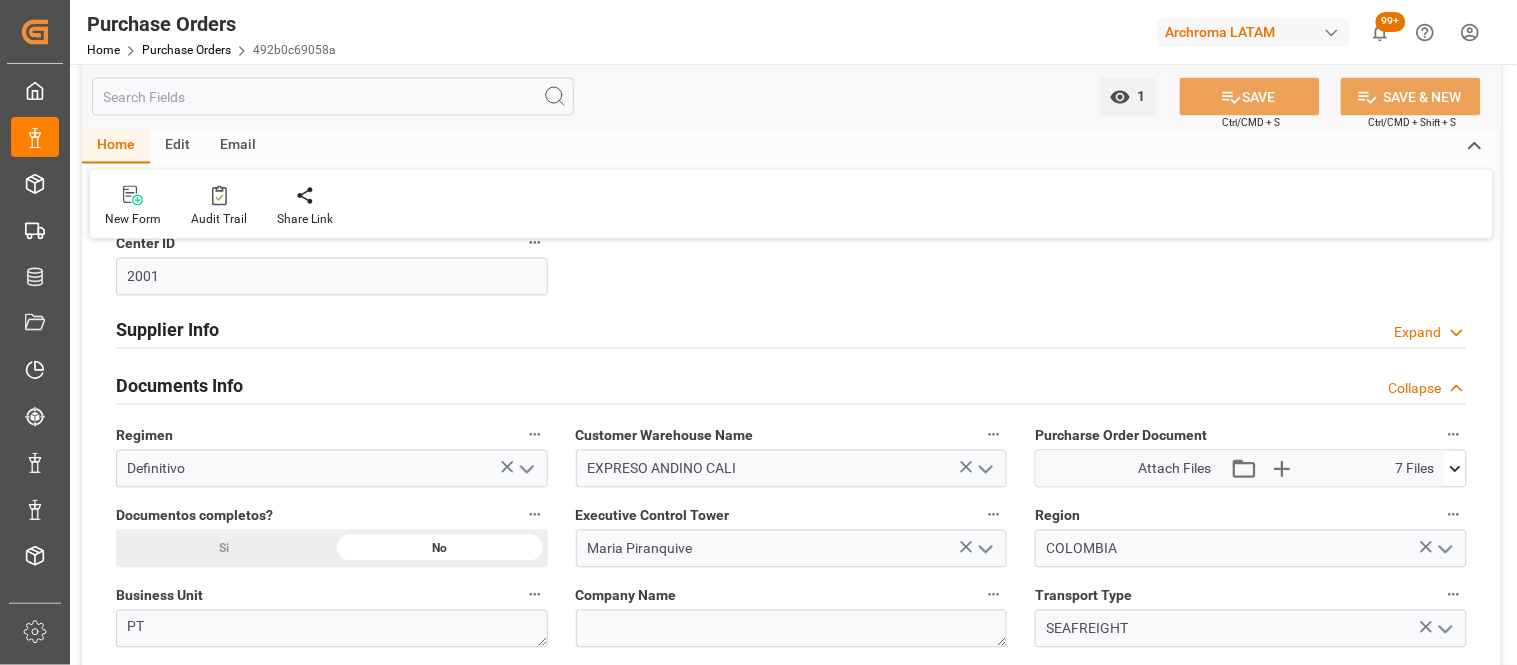 click on "Supplier Info Expand" at bounding box center [791, 329] 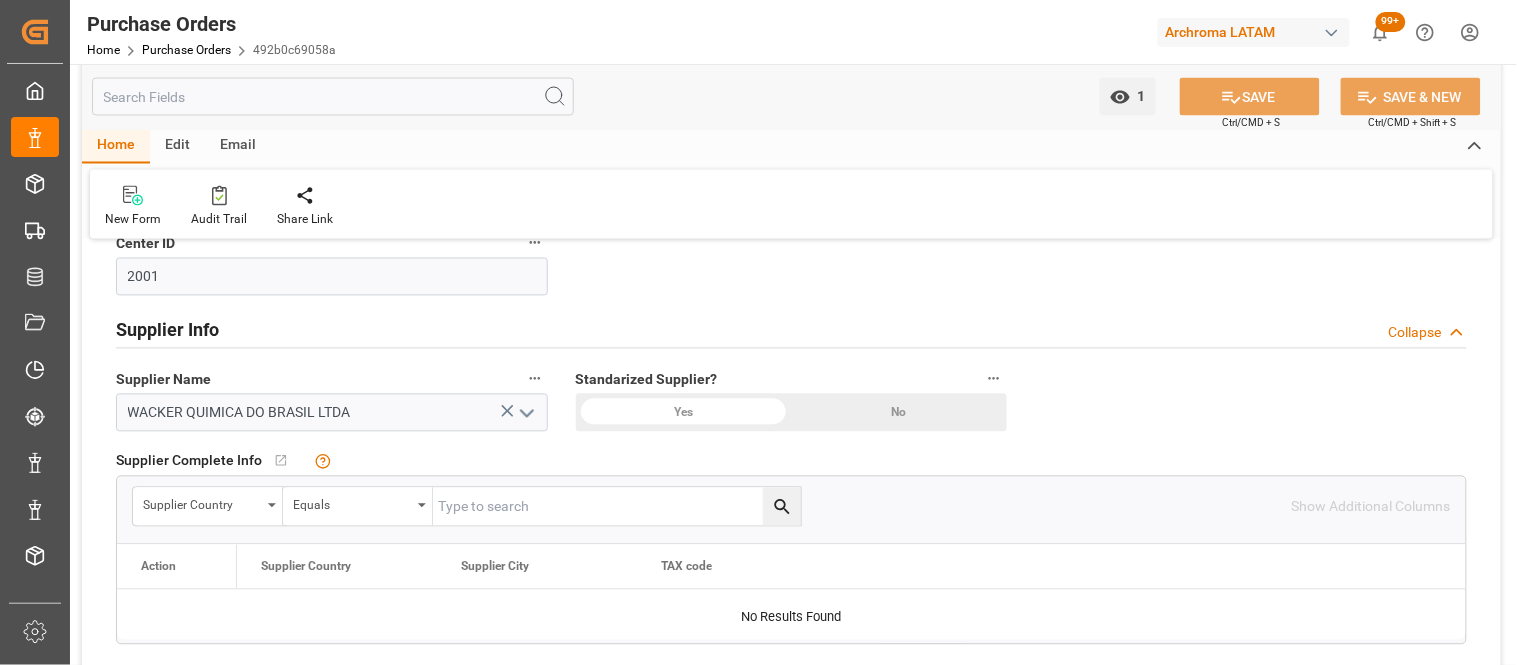 click 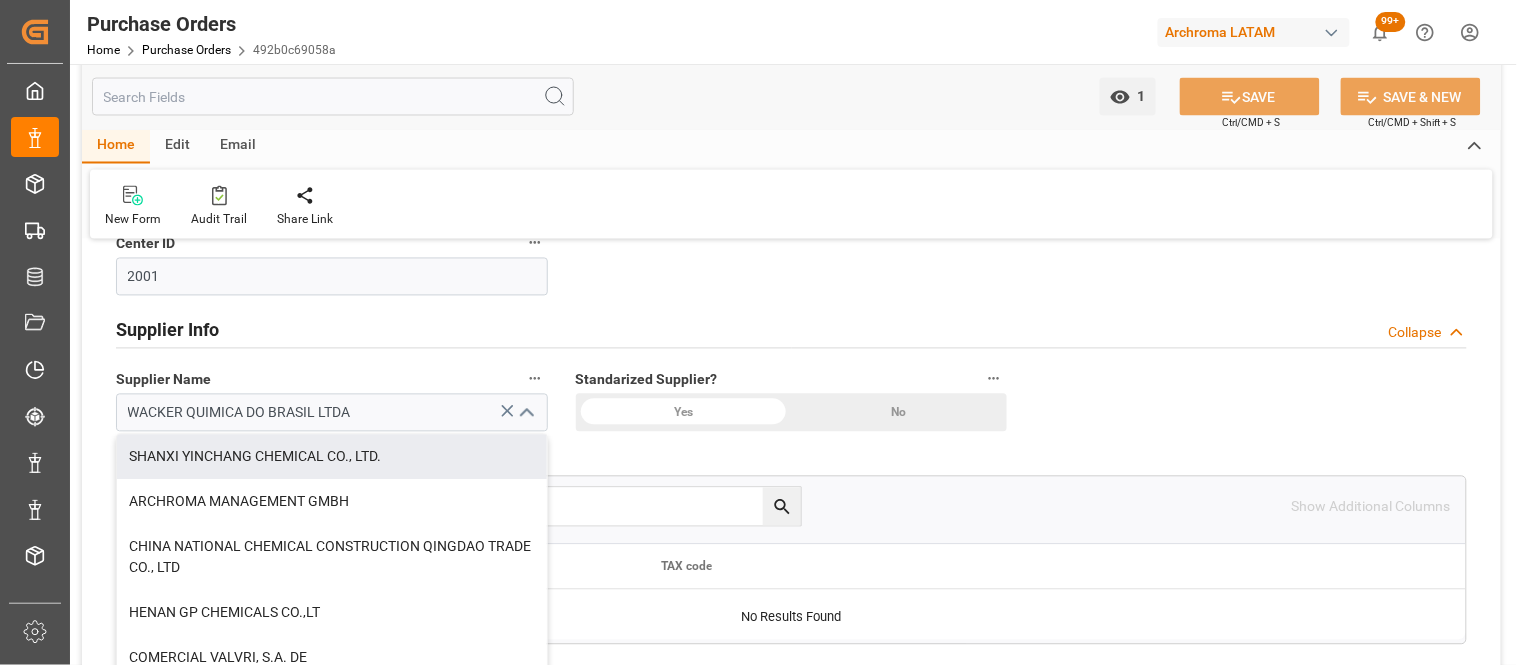 click 